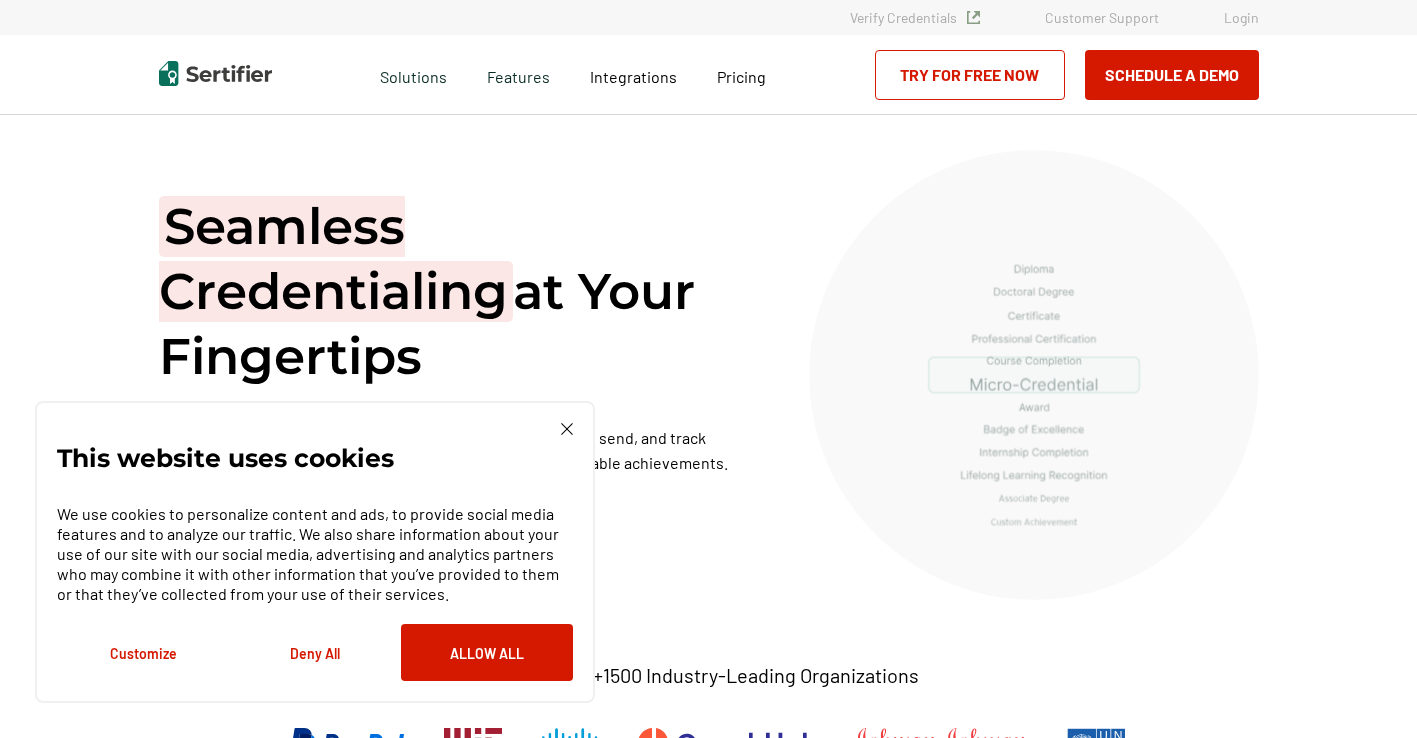 scroll, scrollTop: 0, scrollLeft: 0, axis: both 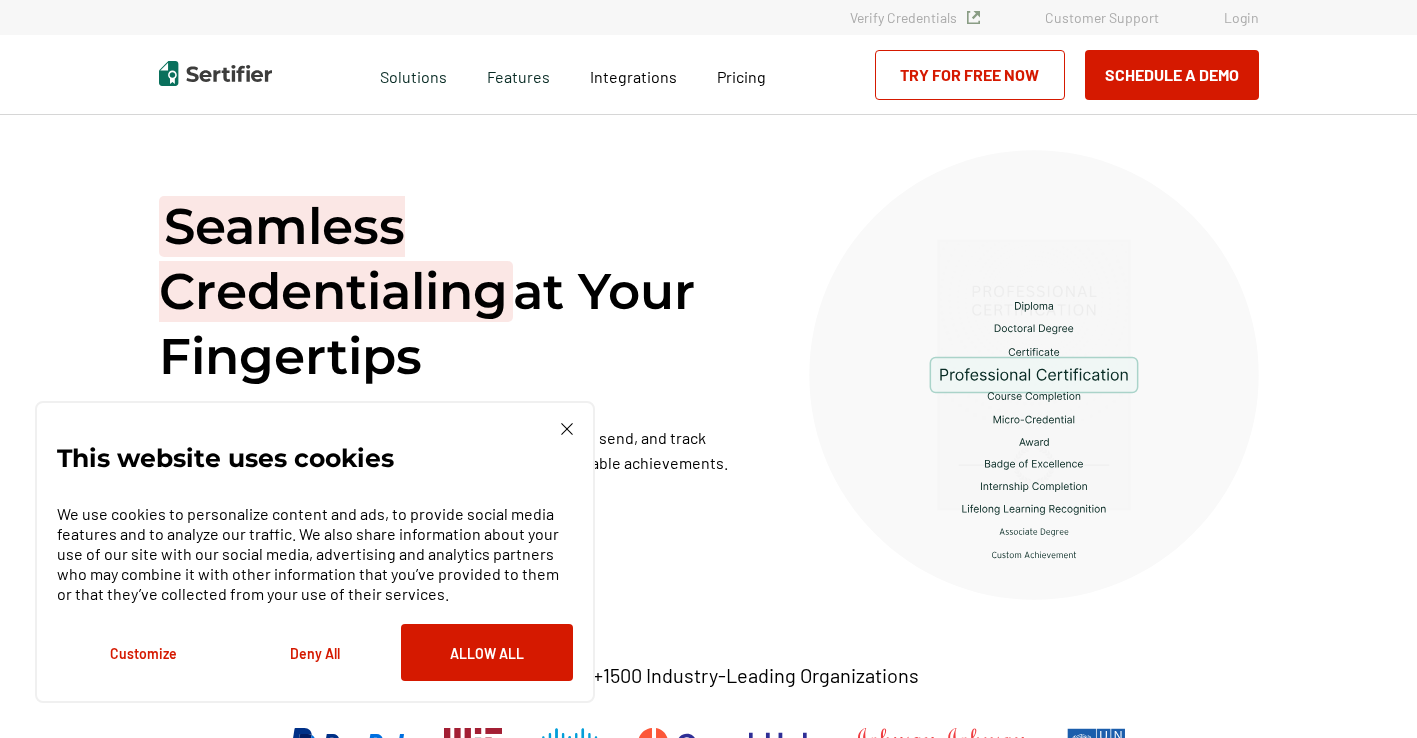 click on "Login" at bounding box center (1241, 17) 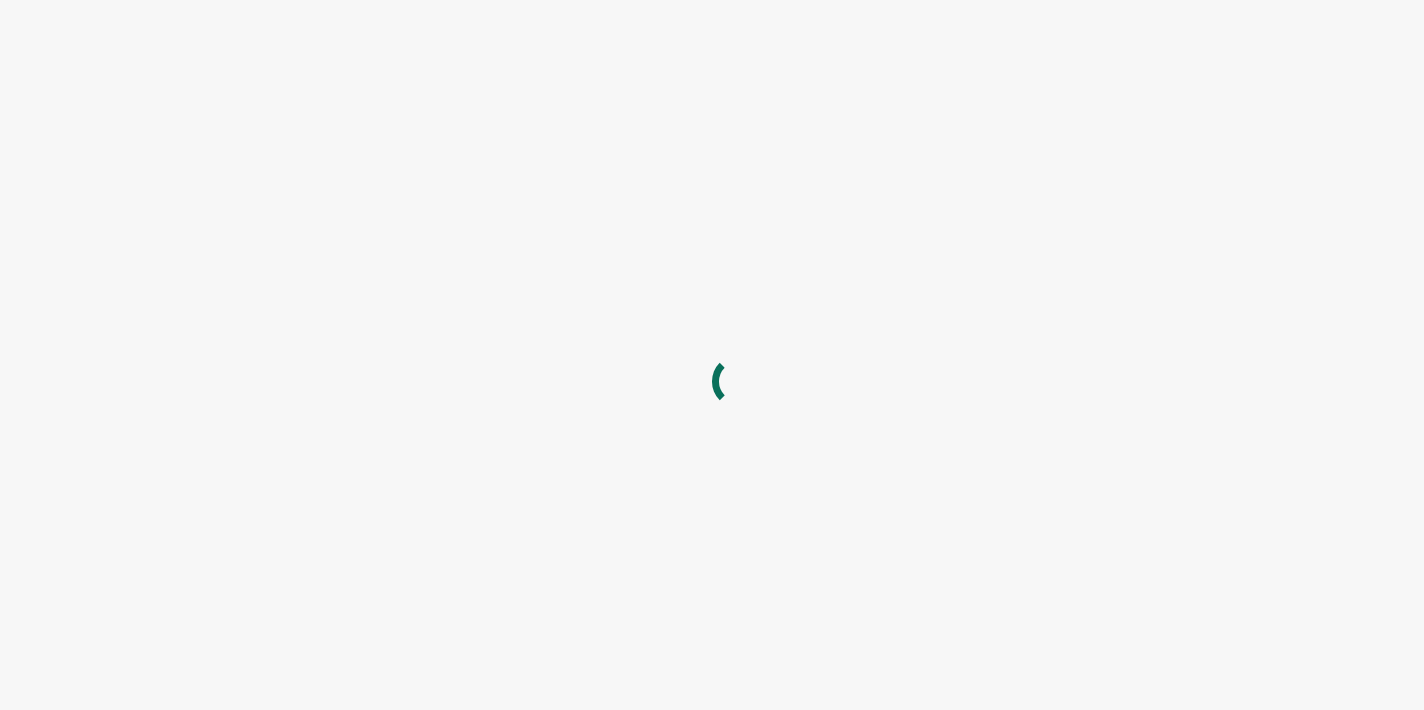 scroll, scrollTop: 0, scrollLeft: 0, axis: both 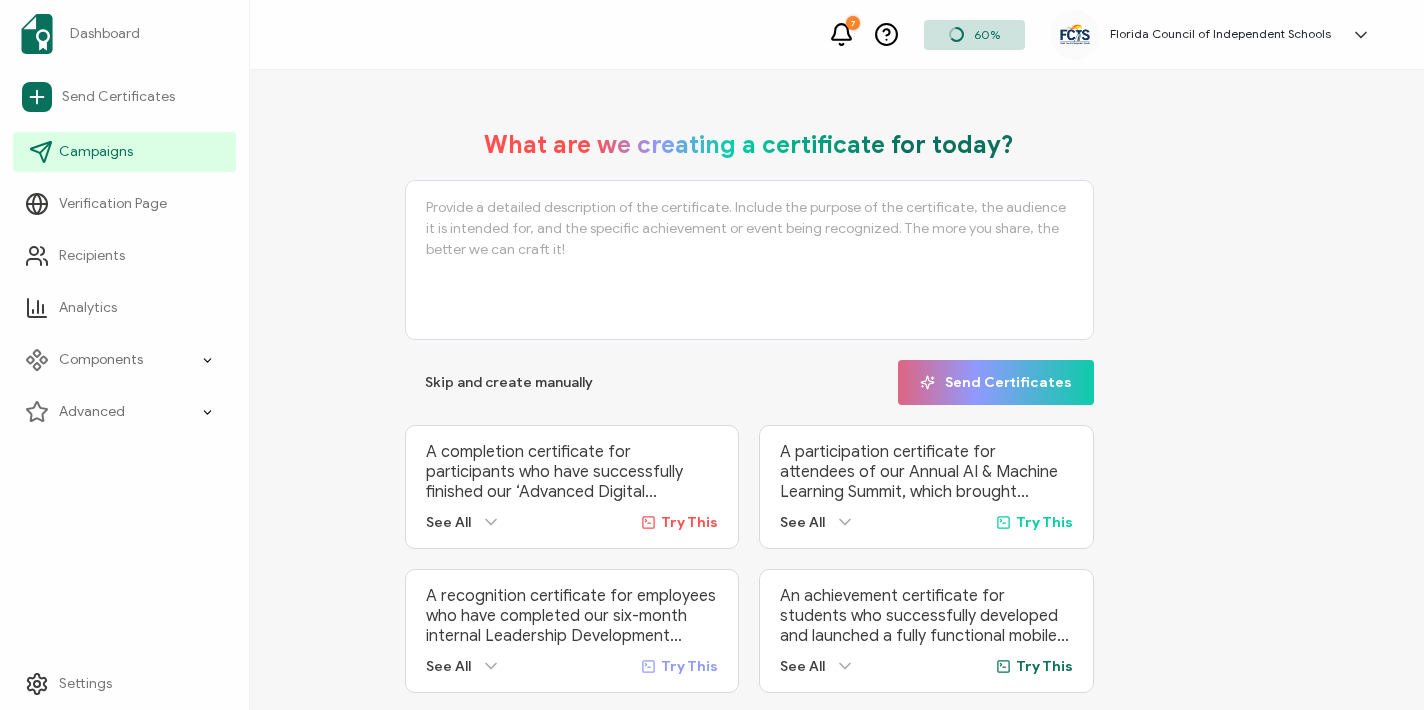 click on "Campaigns" at bounding box center [96, 152] 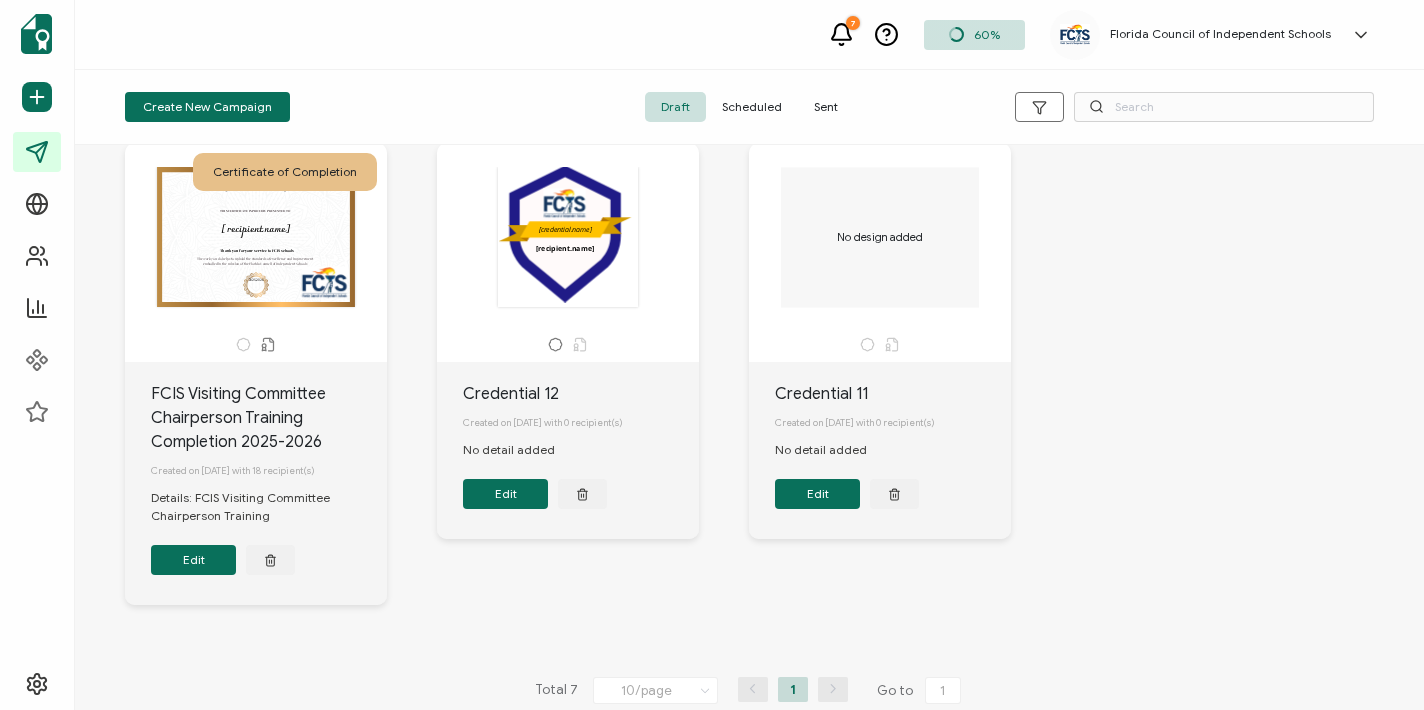 scroll, scrollTop: 504, scrollLeft: 0, axis: vertical 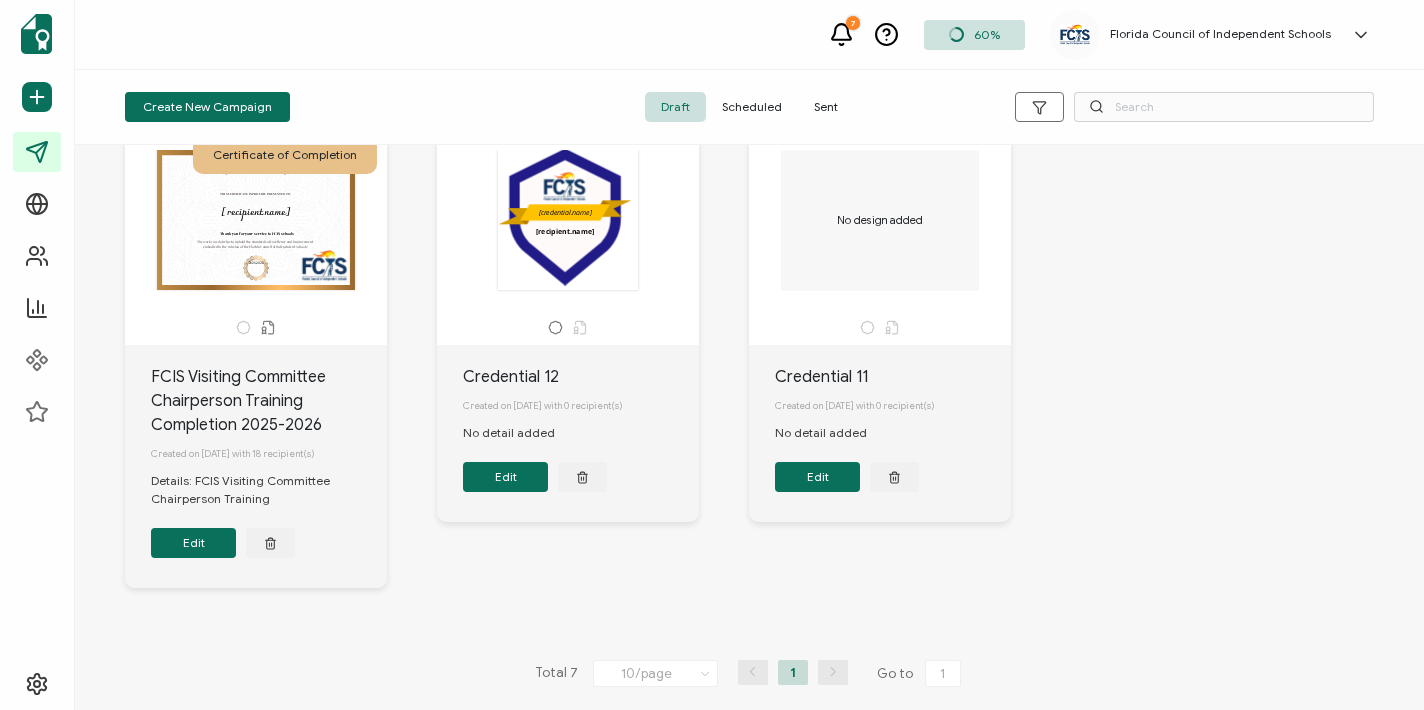 click on "FCIS Visiting Committee Chairperson Training Completion 2025-2026" at bounding box center (269, 401) 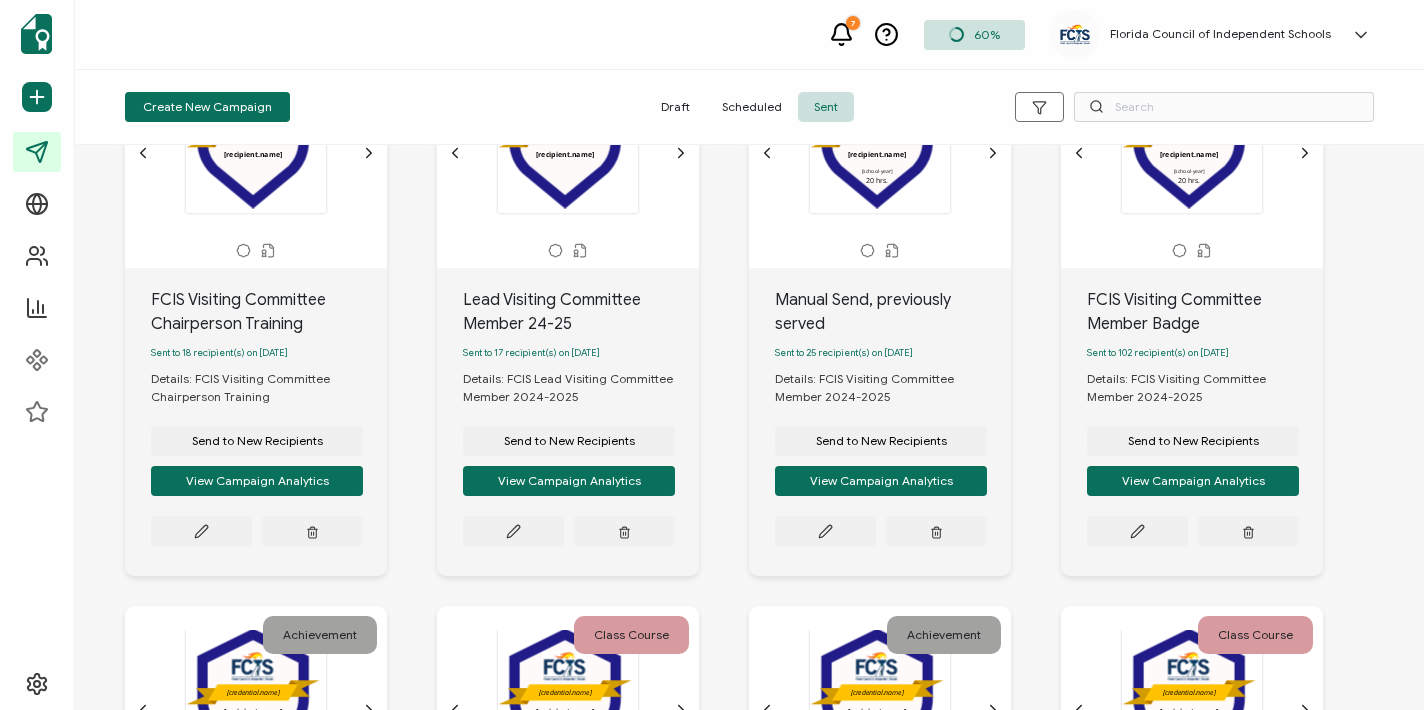 scroll, scrollTop: 148, scrollLeft: 0, axis: vertical 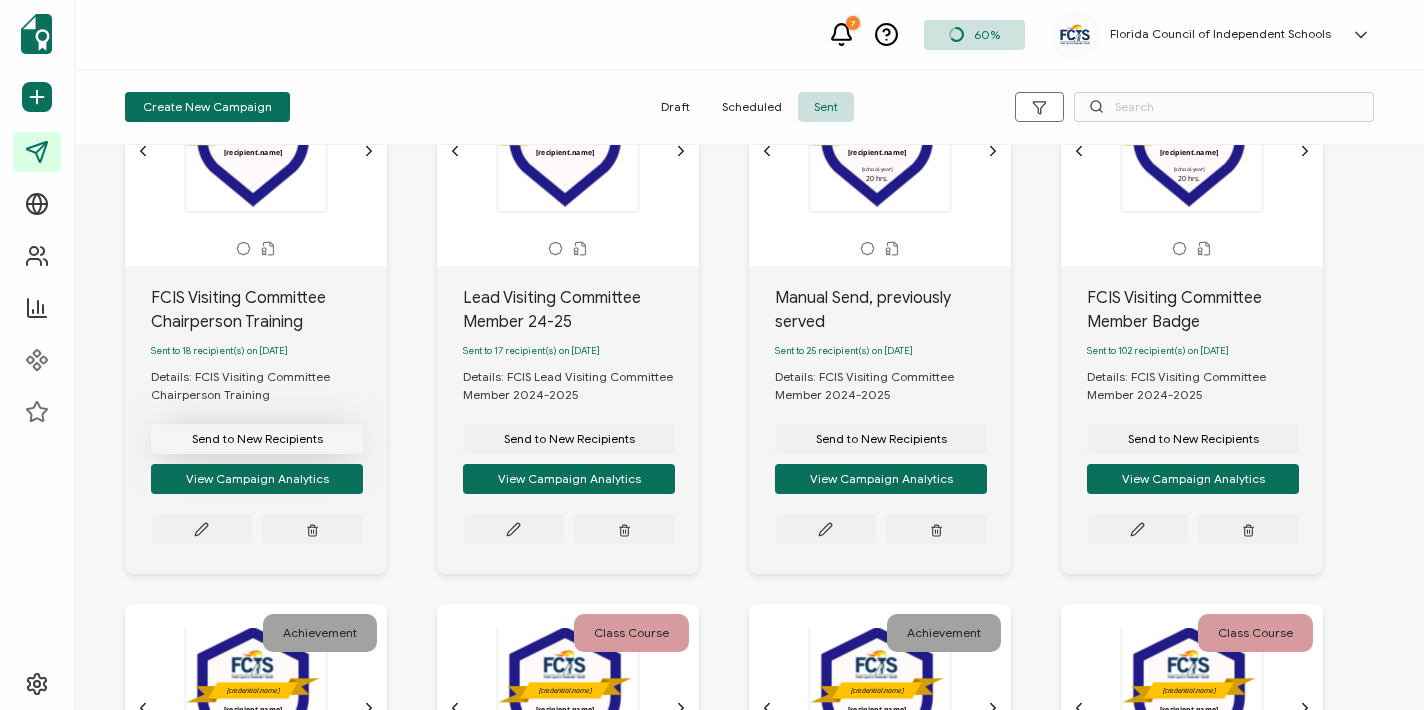 click on "Send to New Recipients" at bounding box center [257, 439] 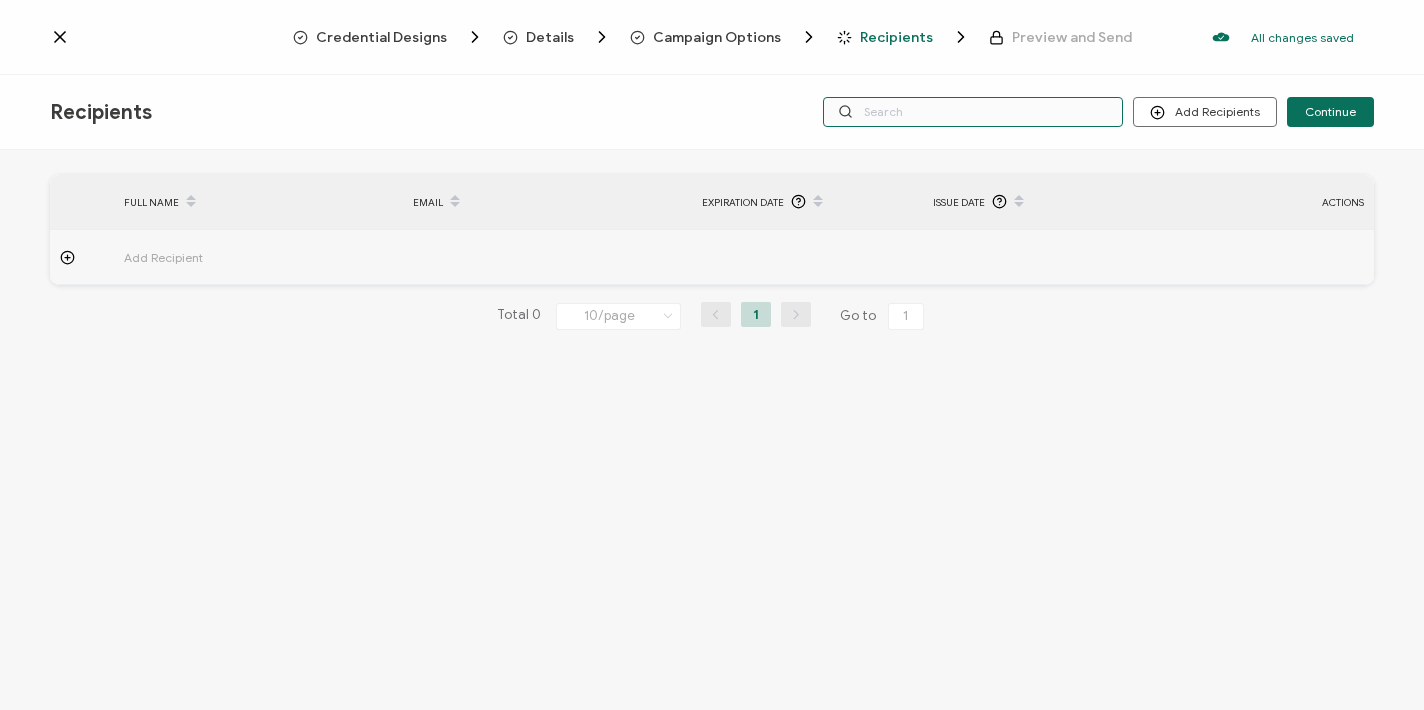 click at bounding box center [973, 112] 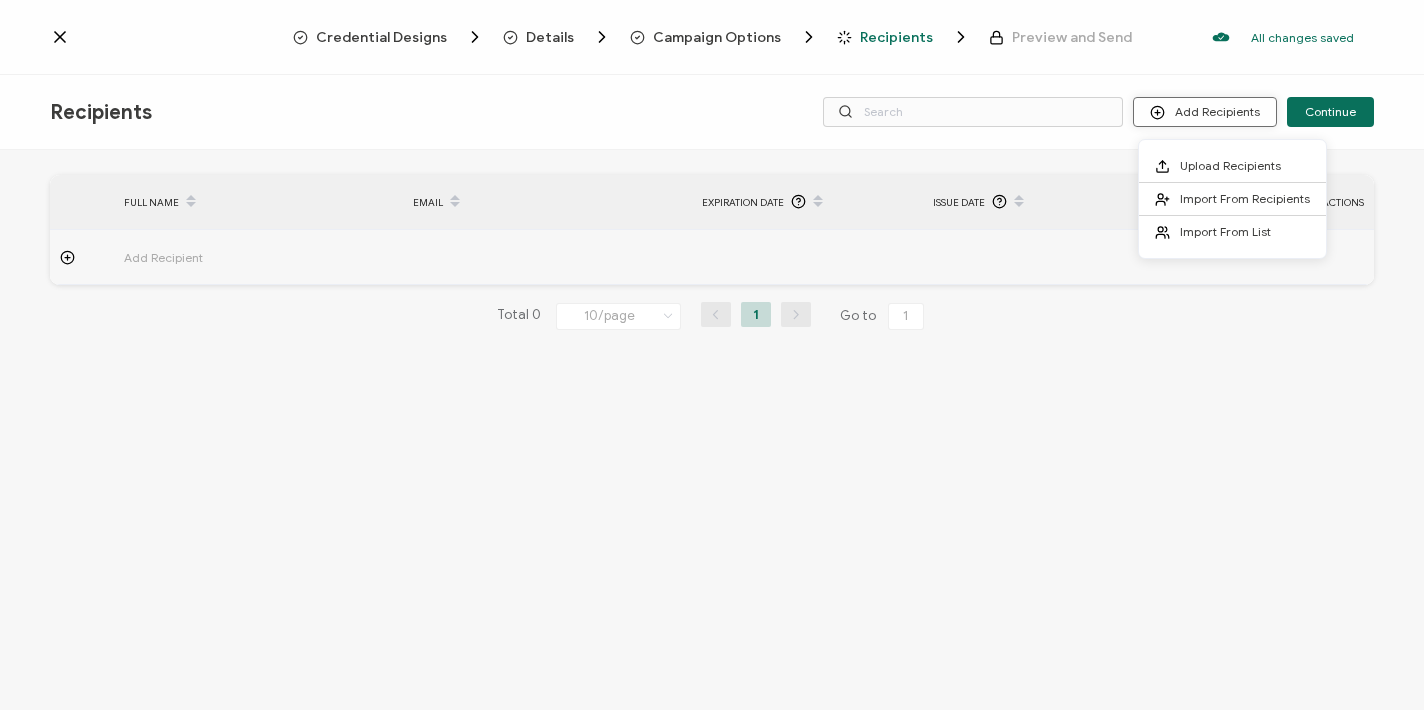 click 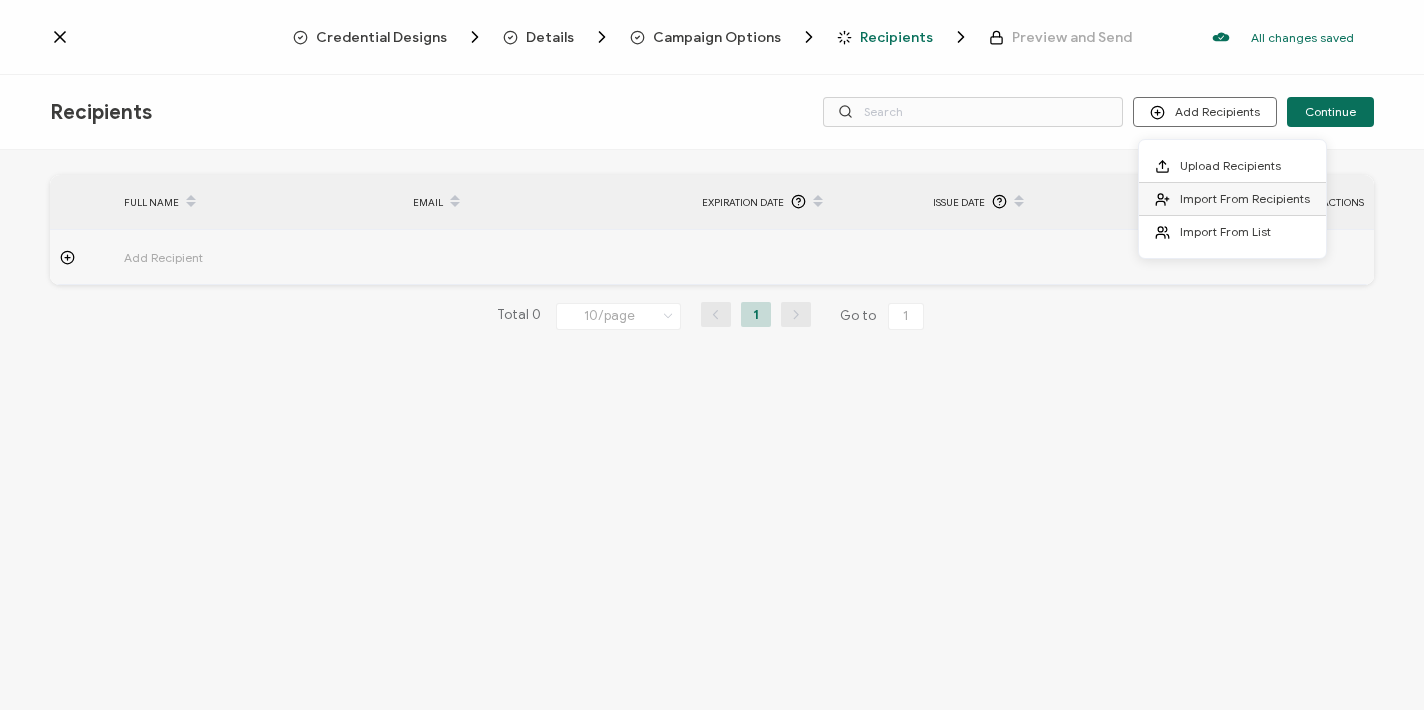 click on "Import From Recipients" at bounding box center [1245, 198] 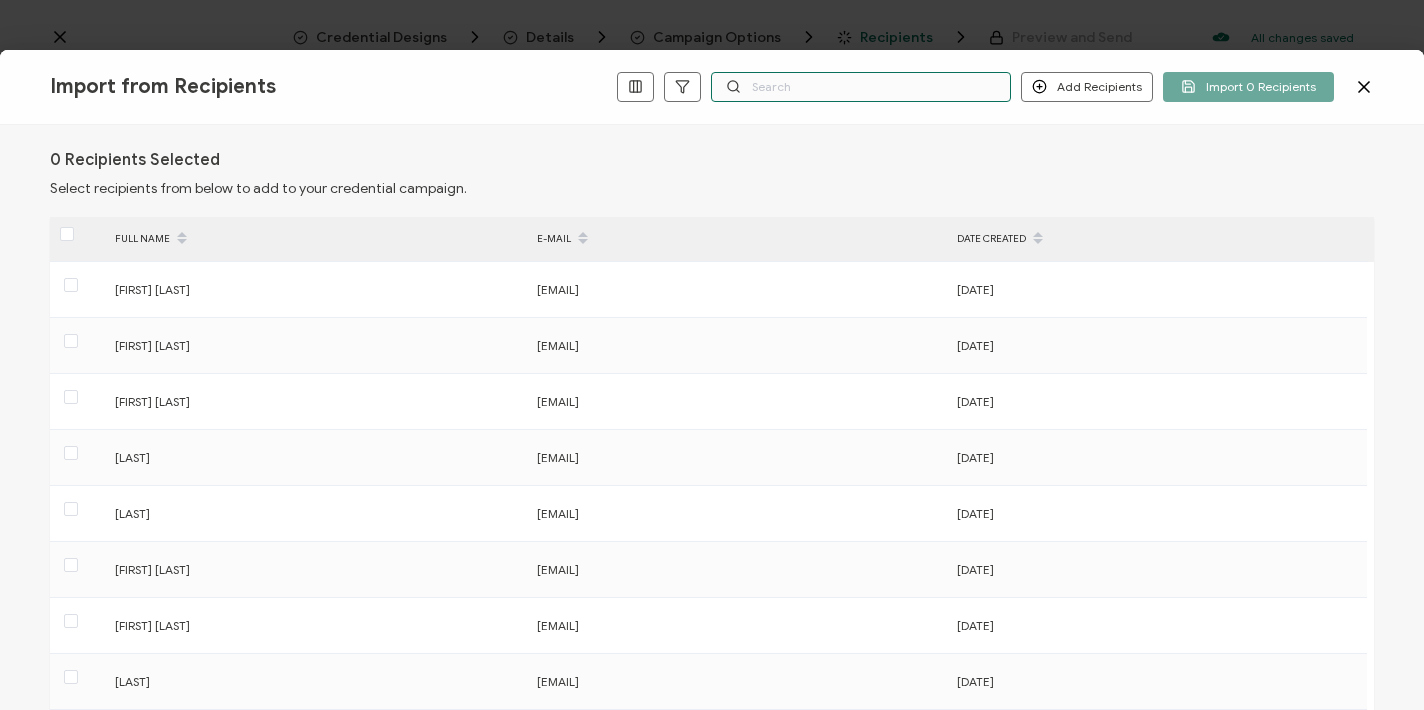 click at bounding box center [861, 87] 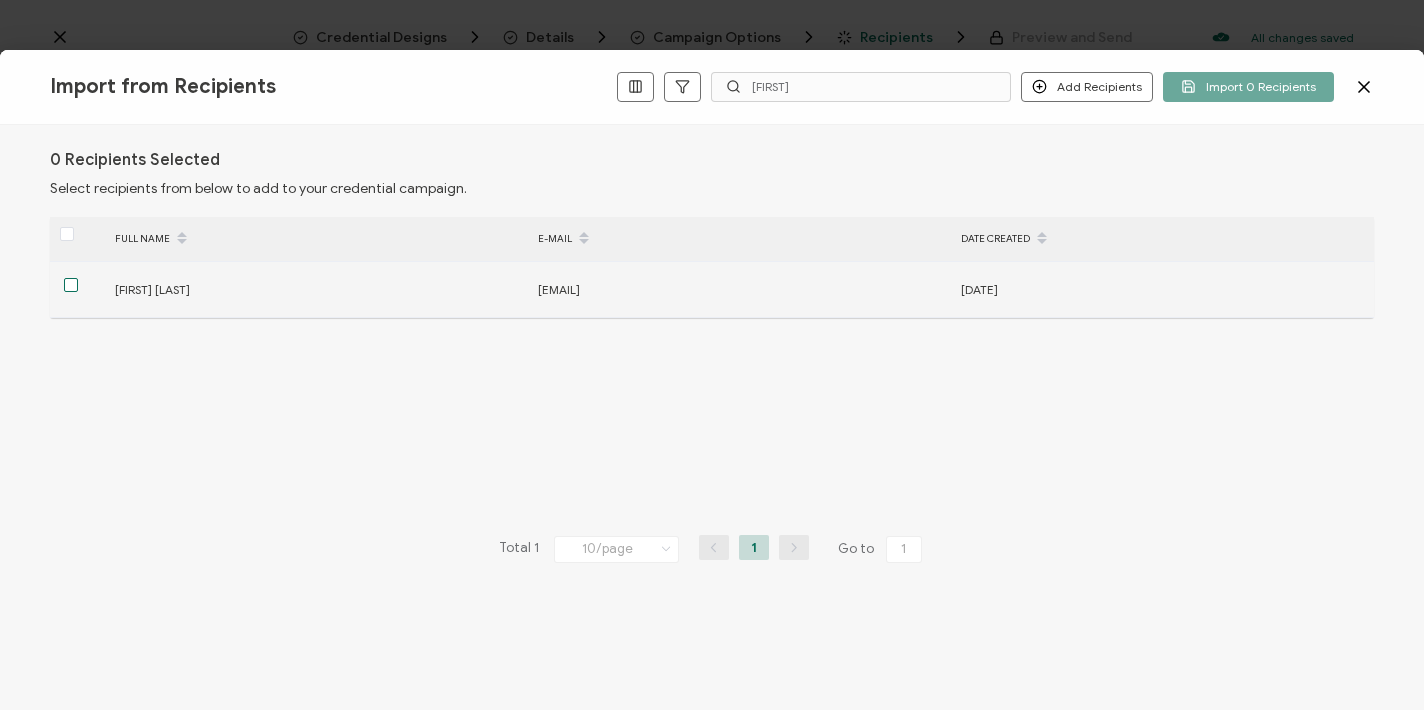 click at bounding box center (71, 285) 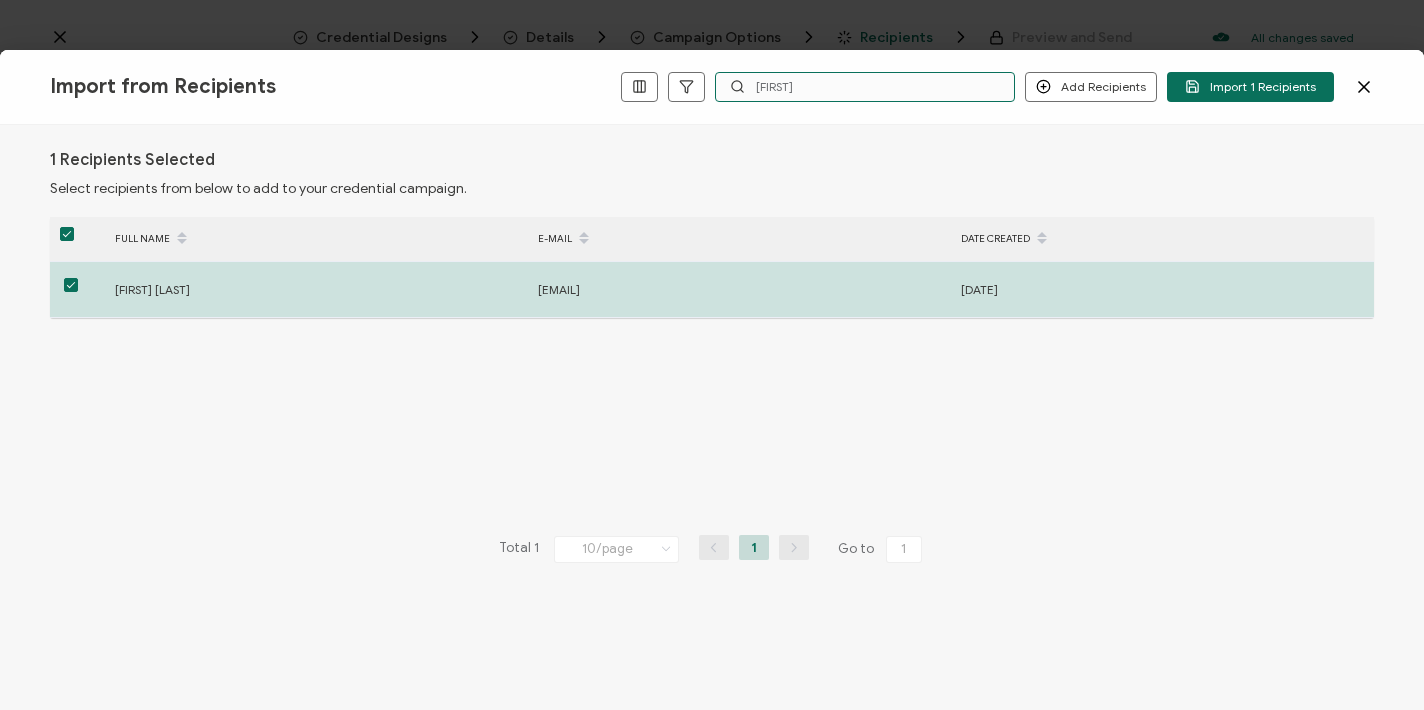 click on "[FIRST]" at bounding box center [865, 87] 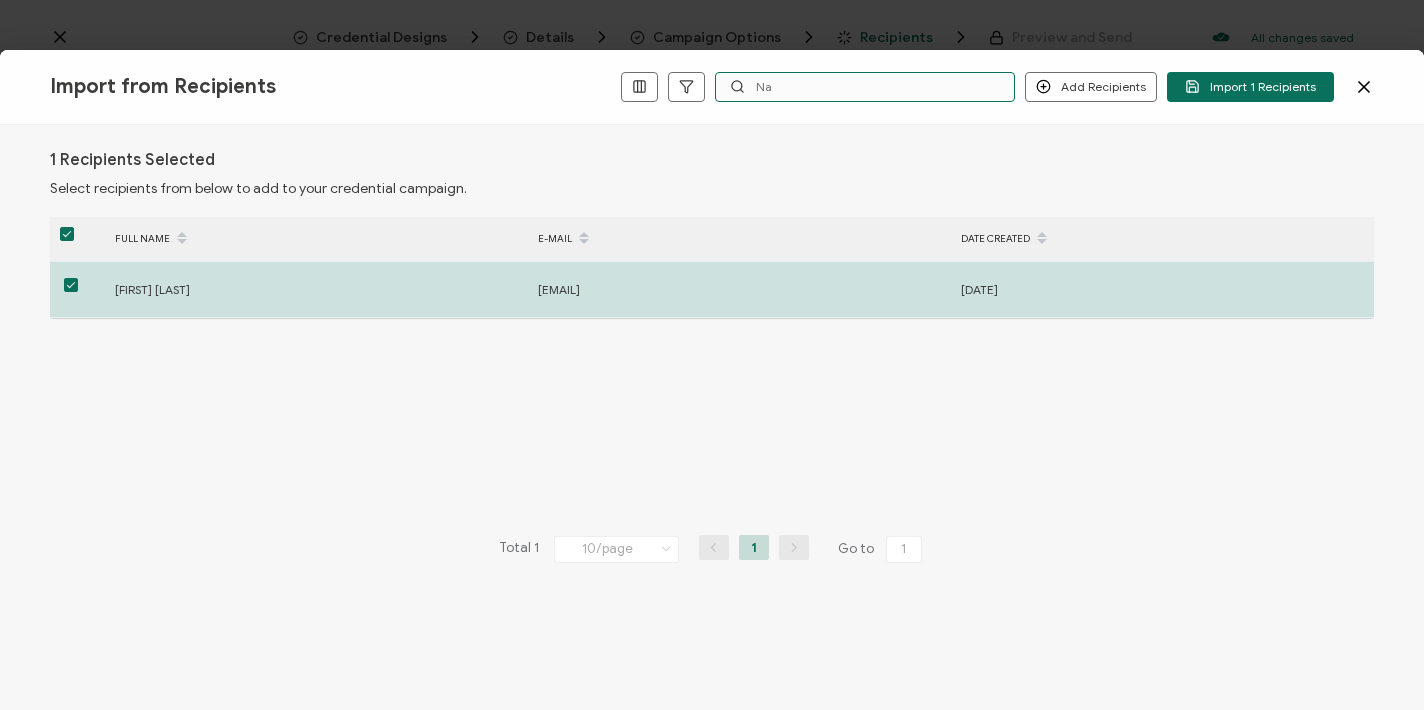 type on "N" 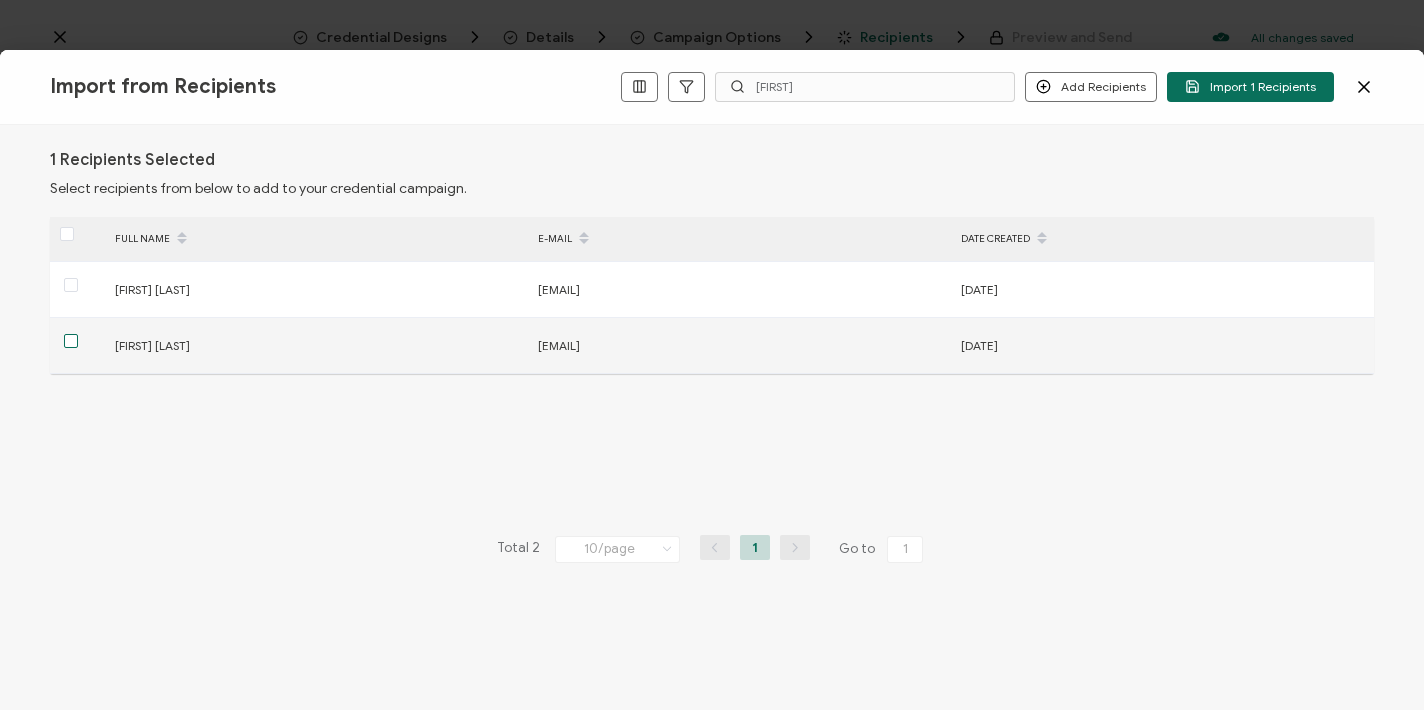 click at bounding box center [71, 341] 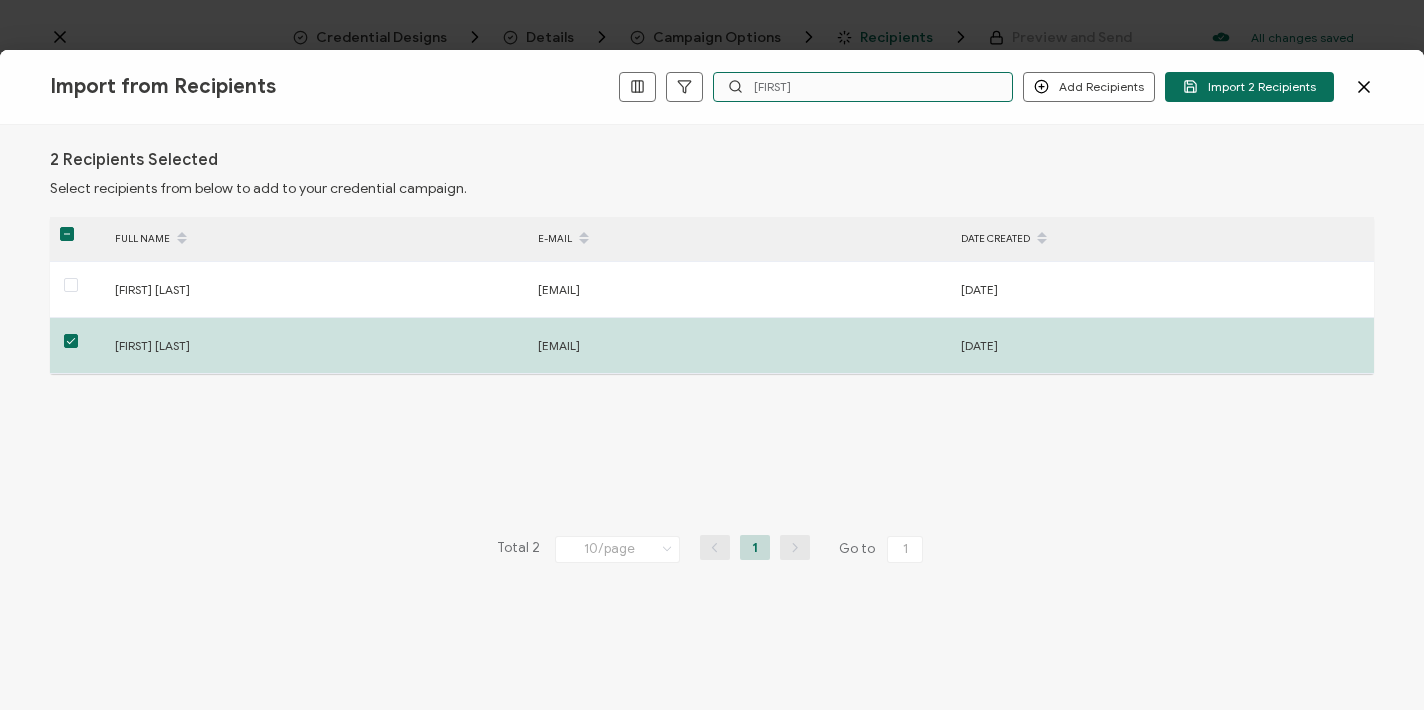 click on "[FIRST]" at bounding box center (863, 87) 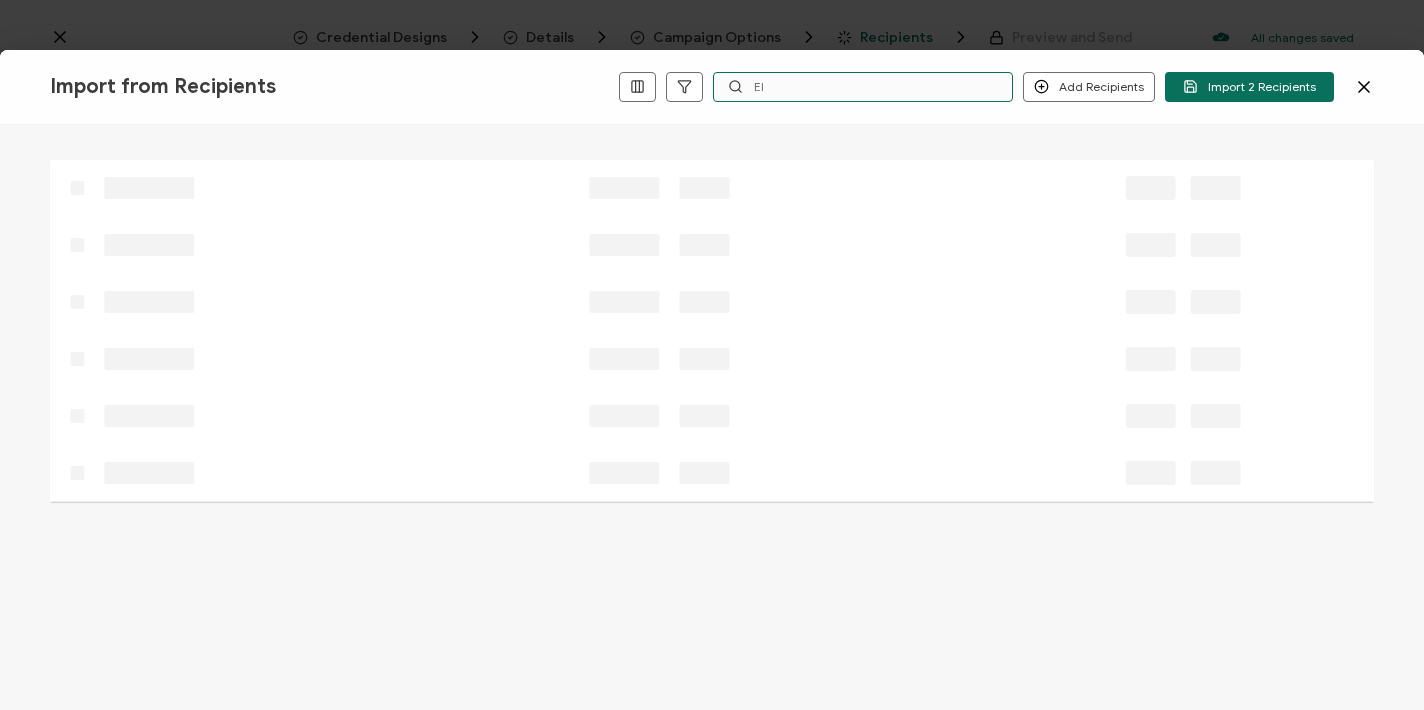 type on "E" 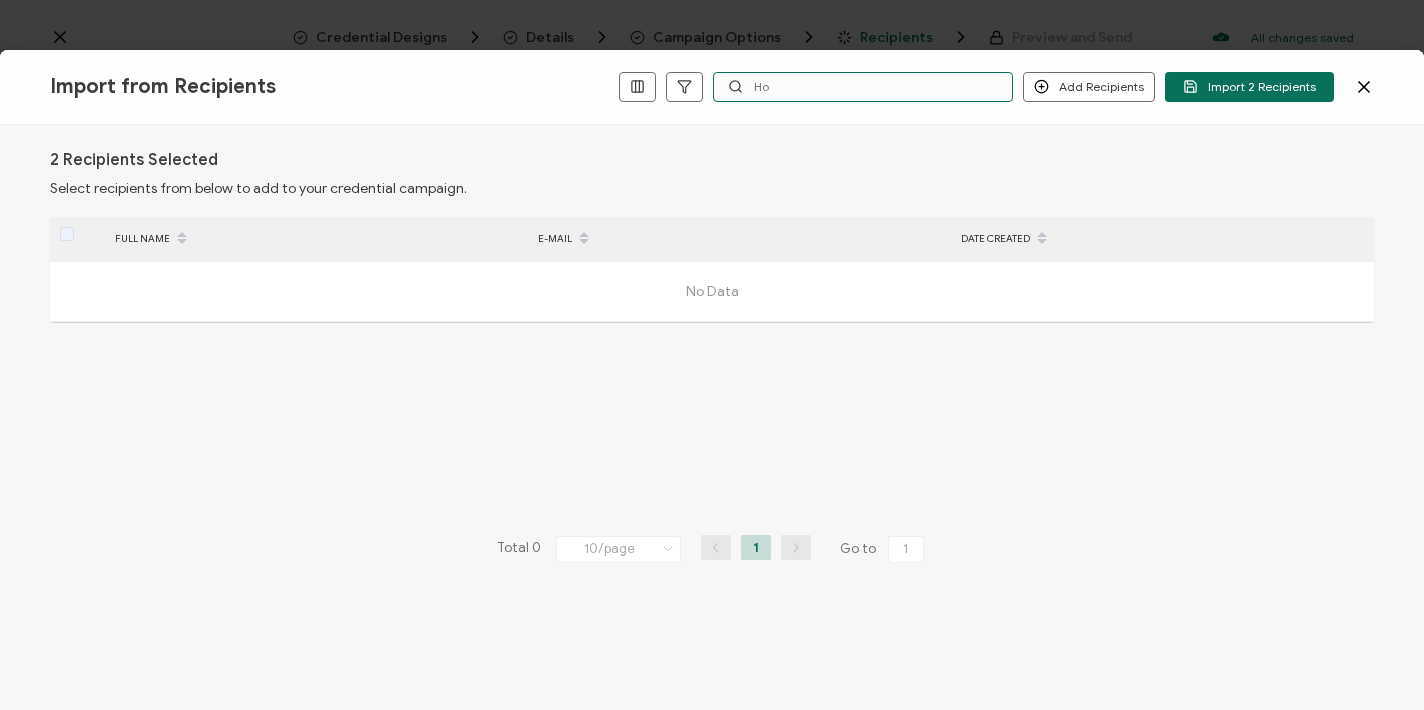type on "H" 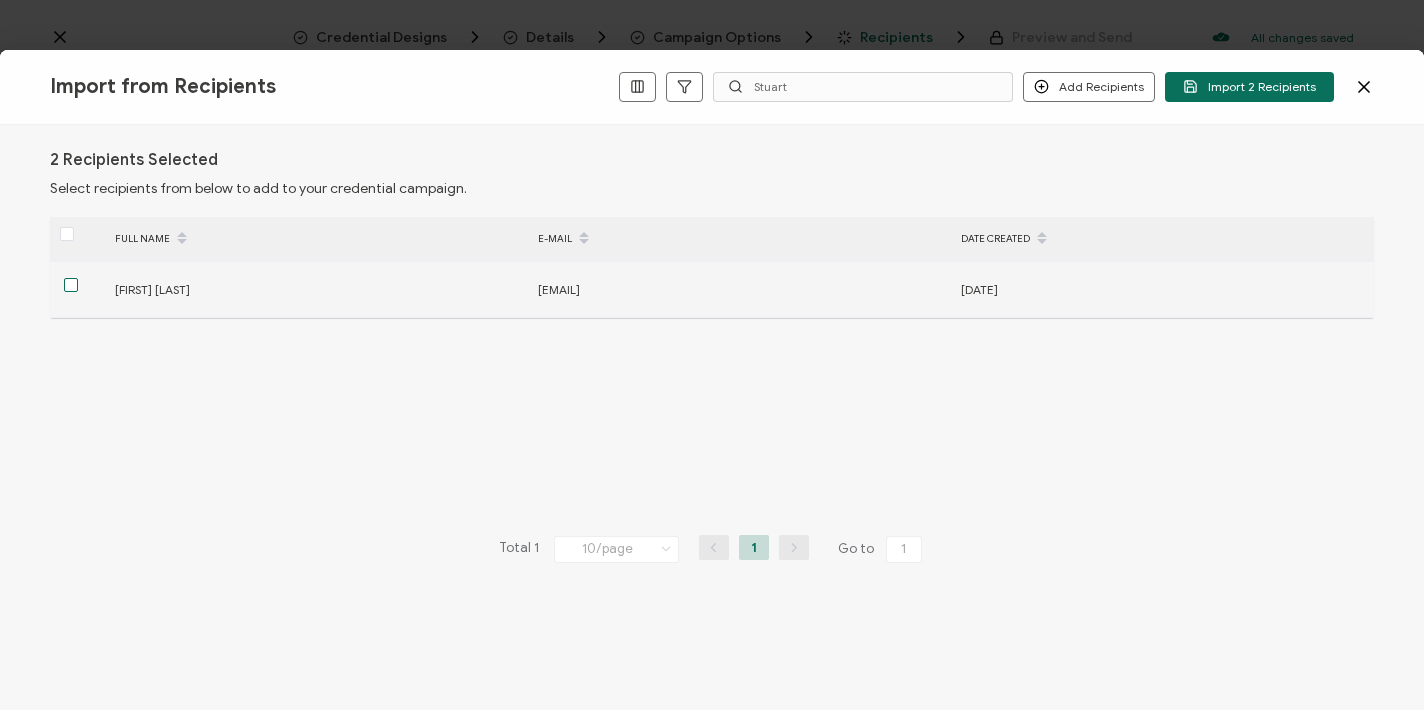 click at bounding box center [71, 285] 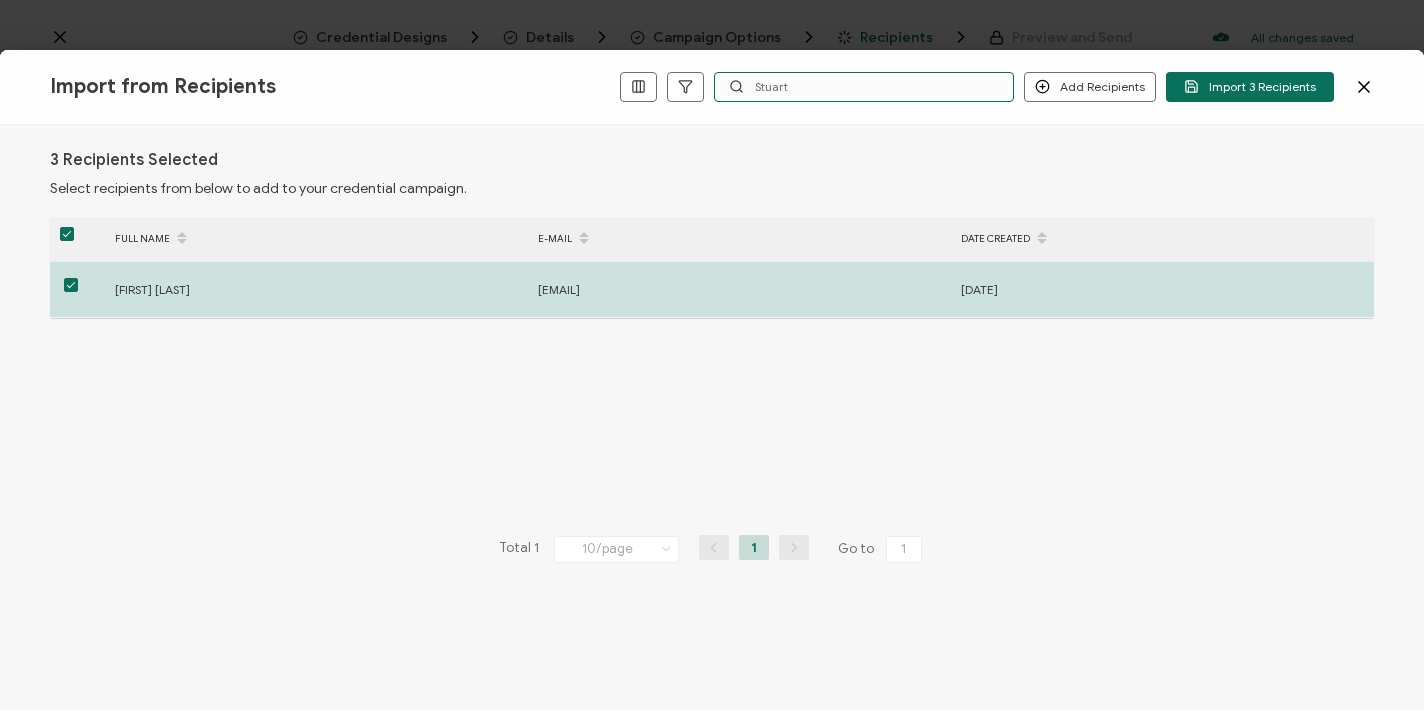click on "Stuart" at bounding box center [864, 87] 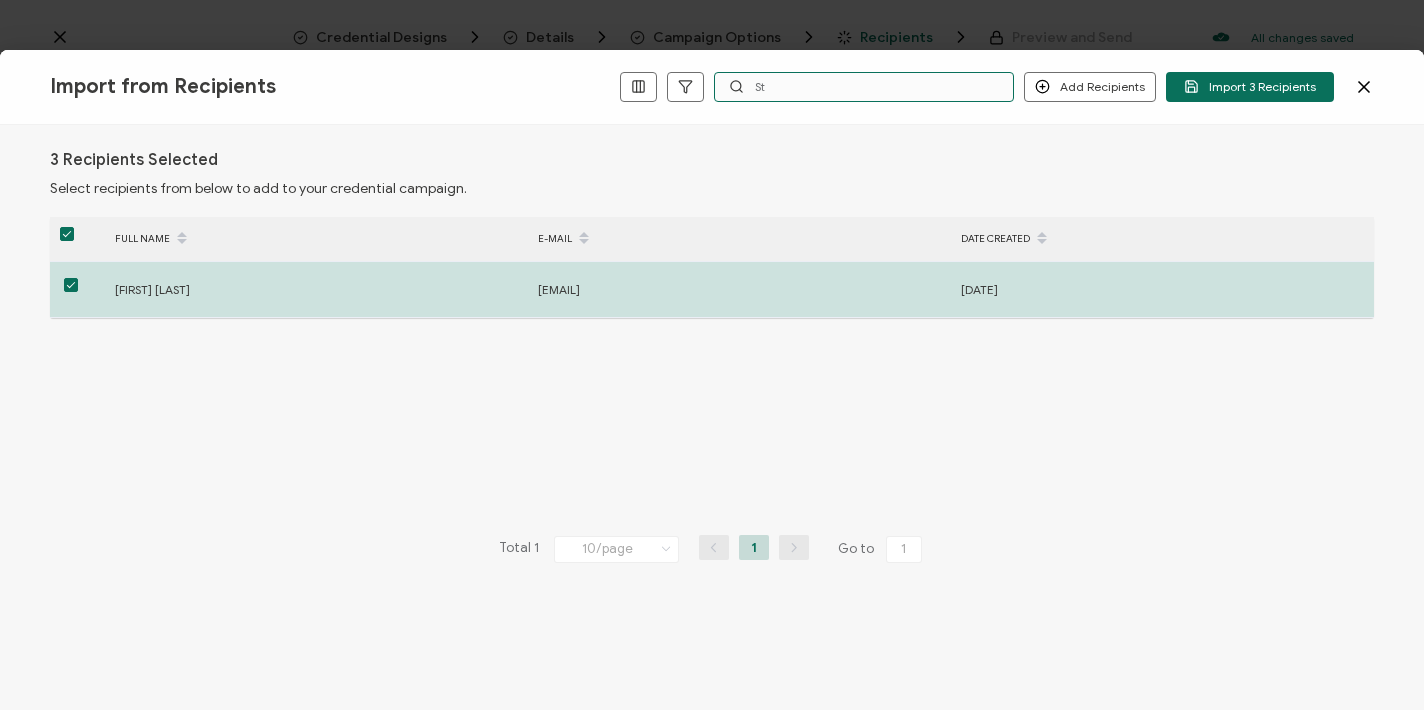 type on "S" 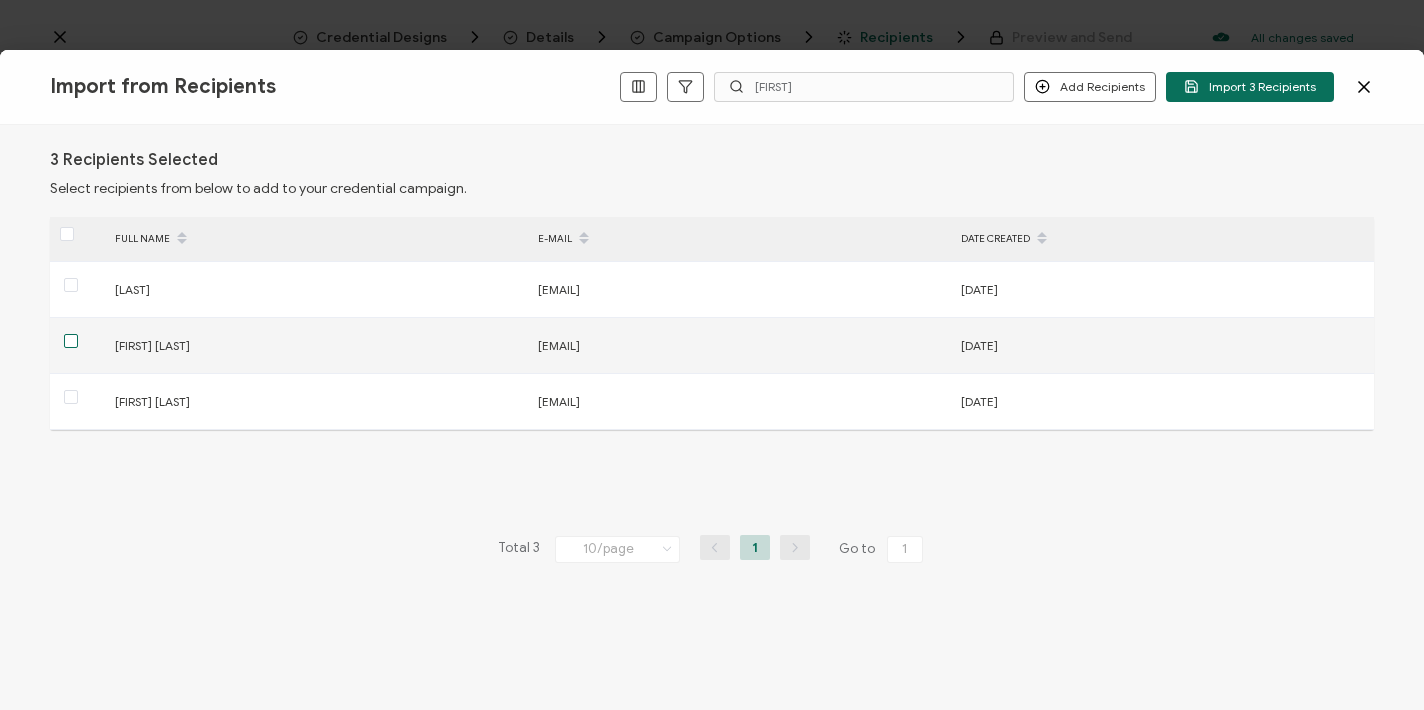 click at bounding box center (71, 341) 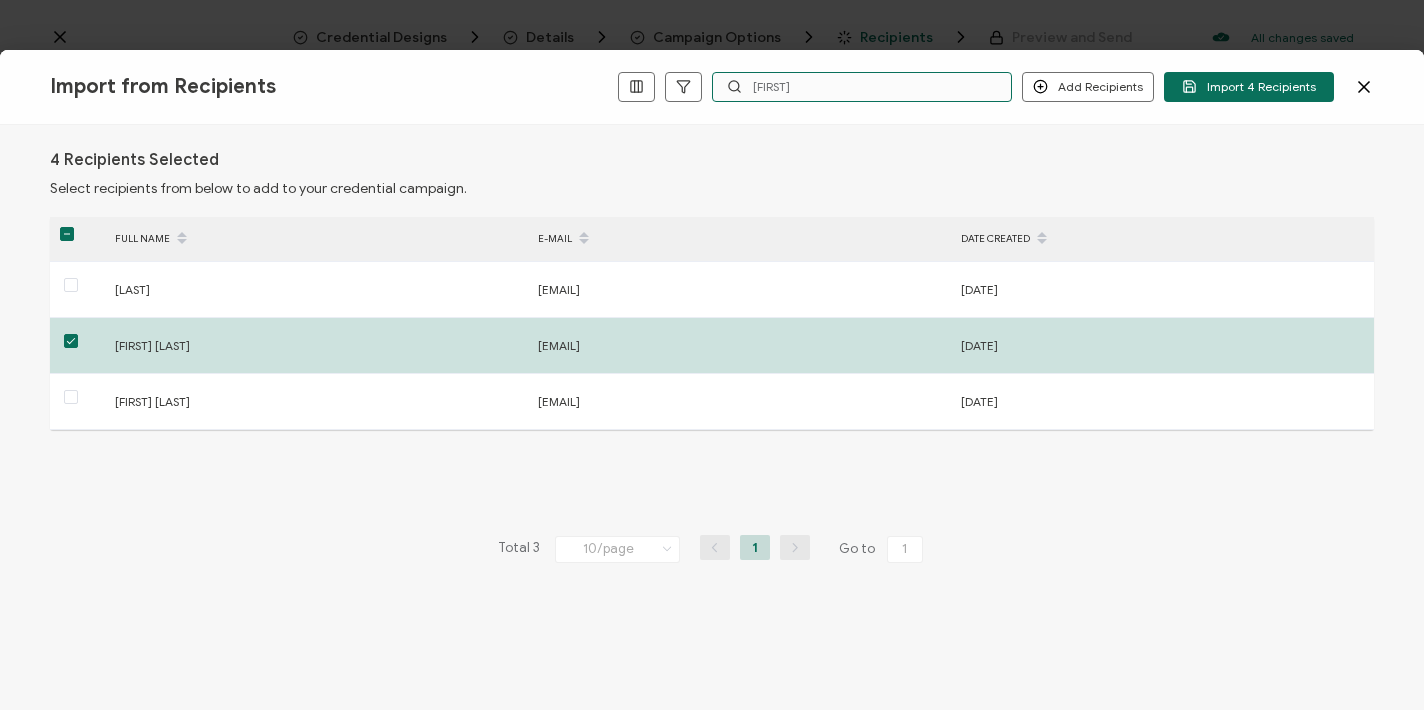 click on "[FIRST]" at bounding box center (862, 87) 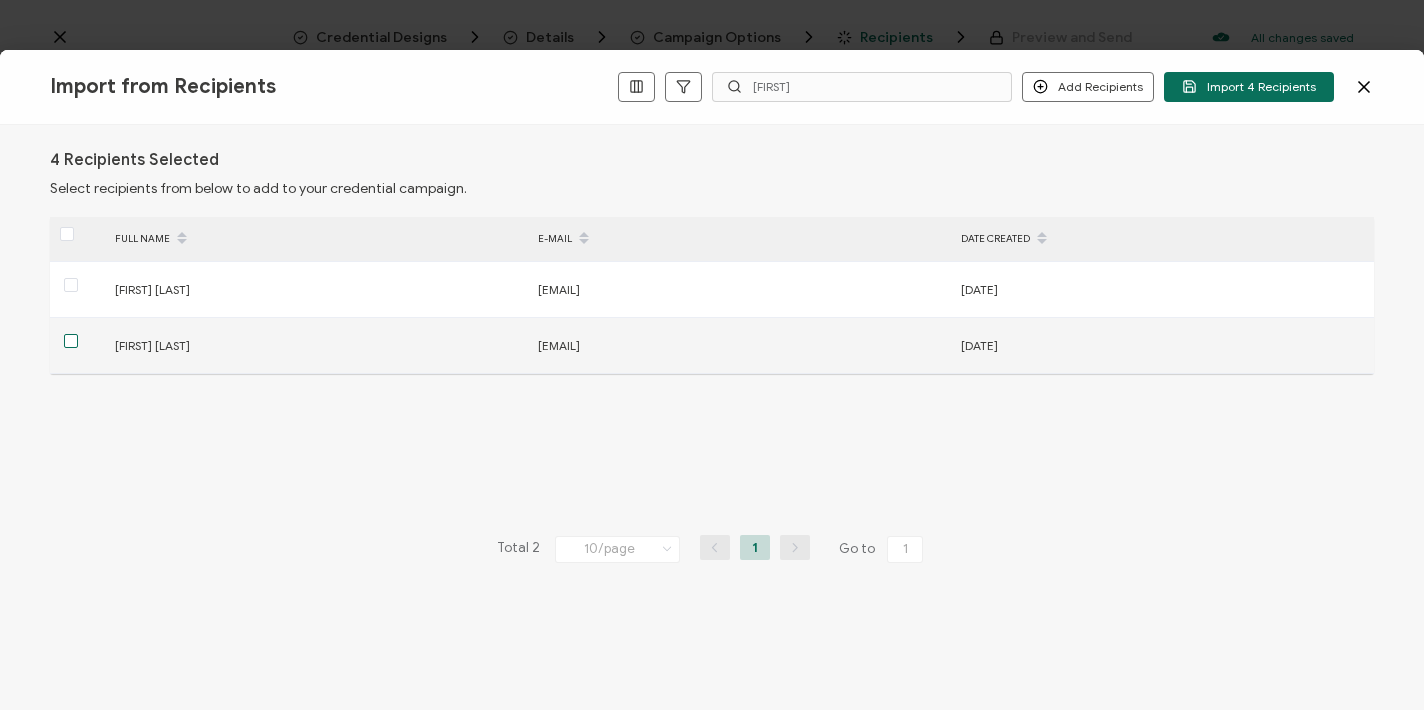 click at bounding box center (71, 341) 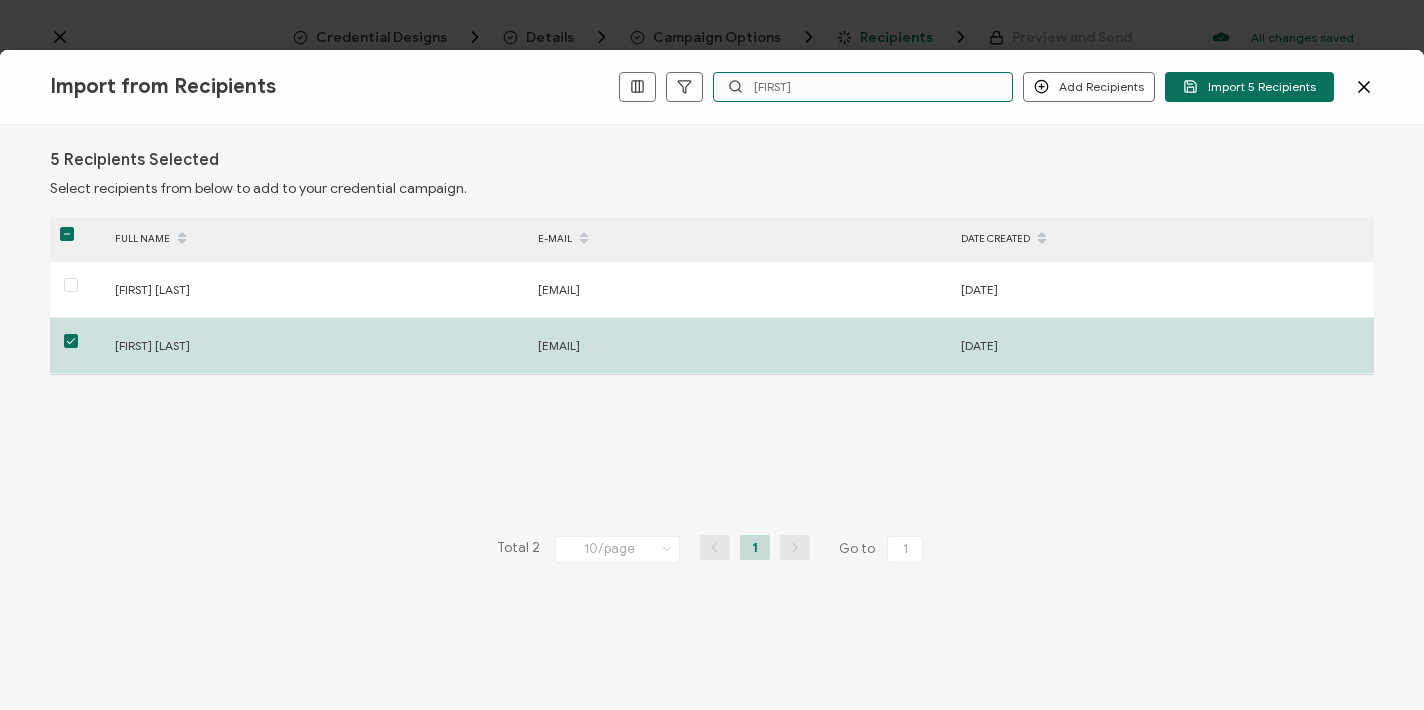 click on "[FIRST]" at bounding box center [863, 87] 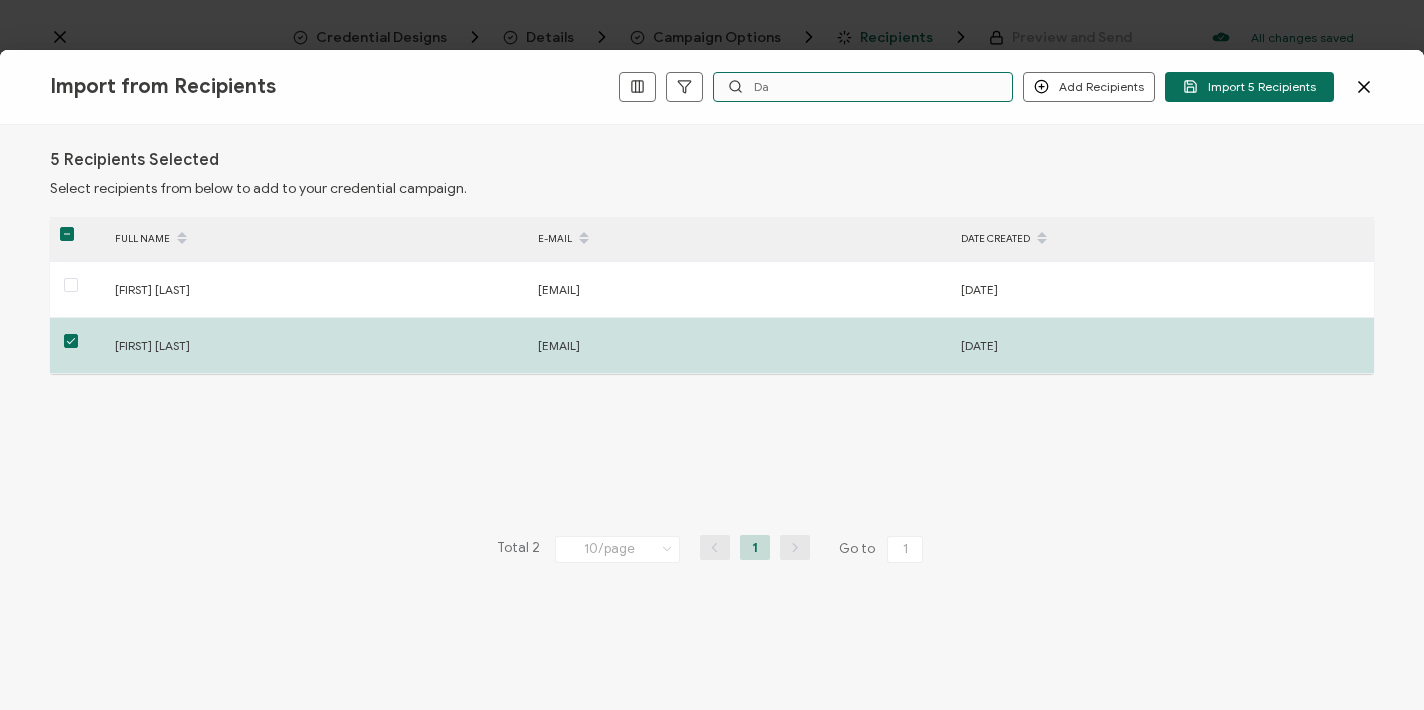 type on "D" 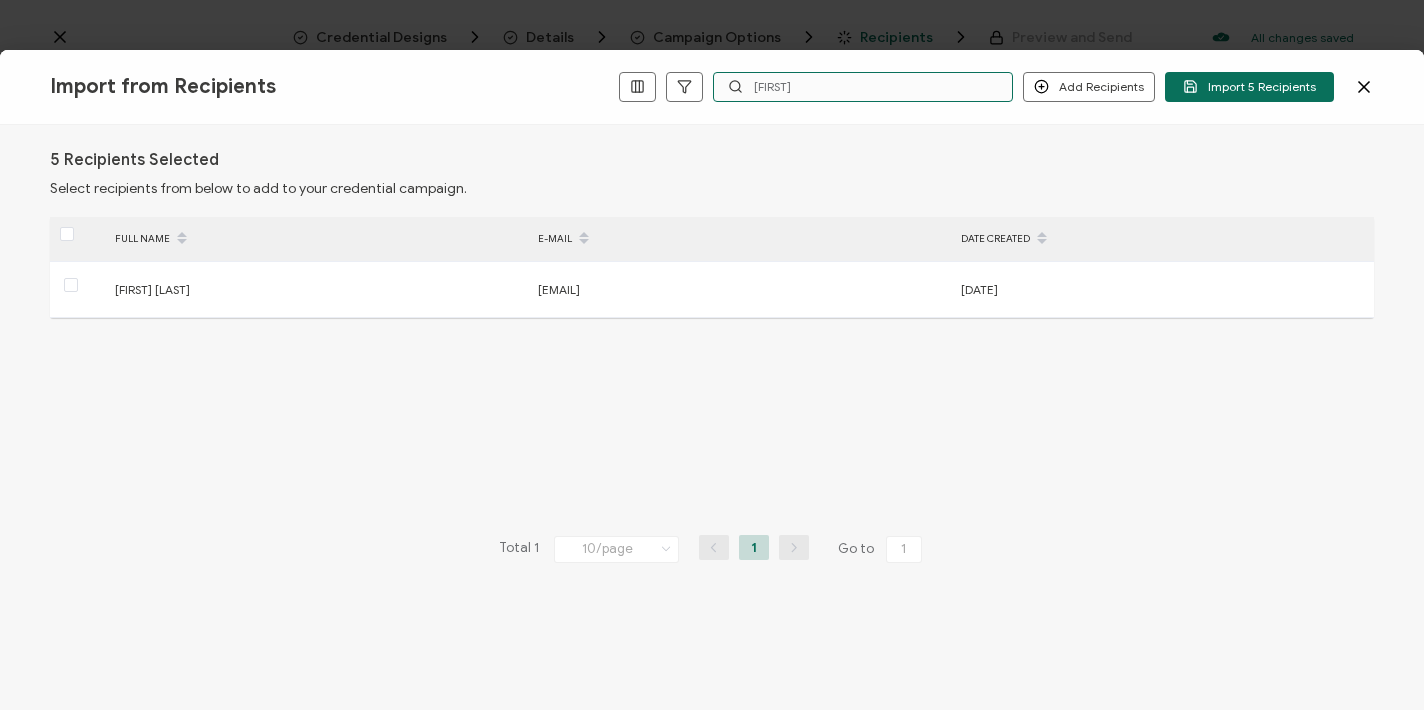 type on "S" 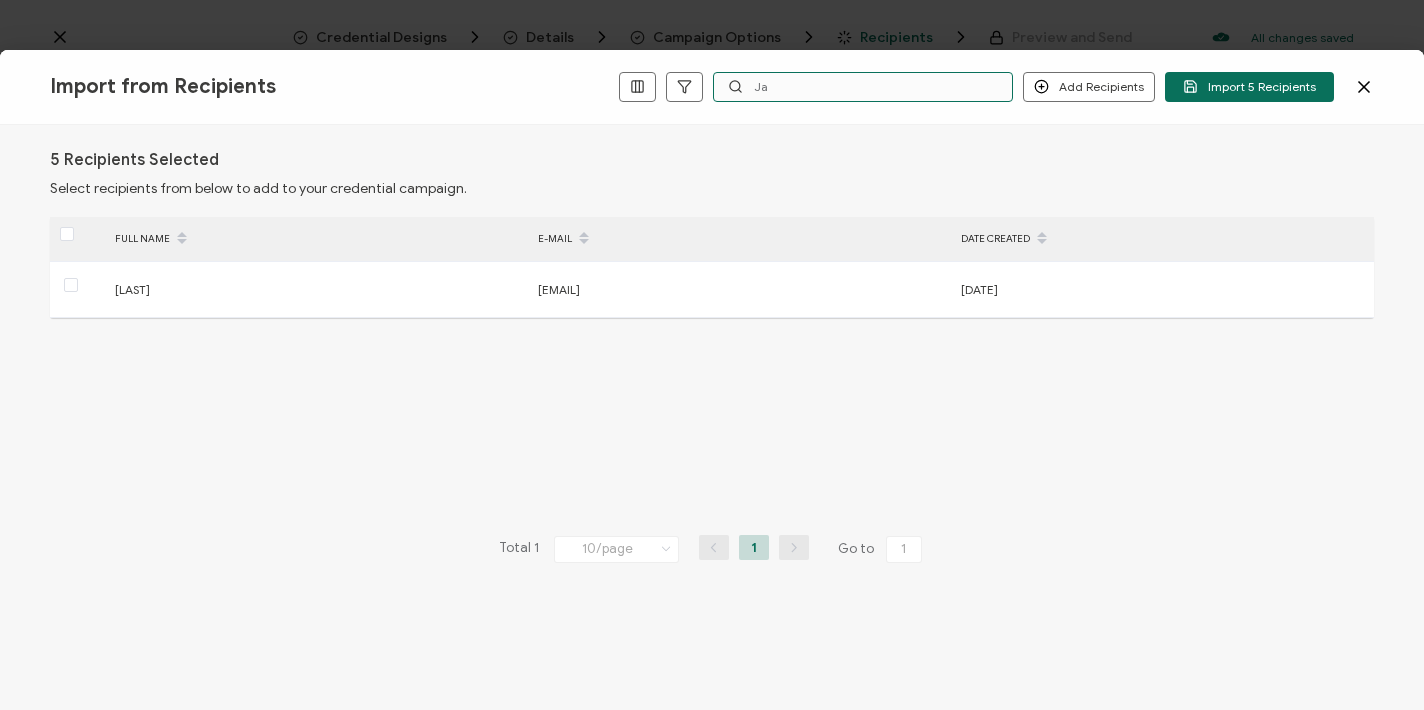 type on "J" 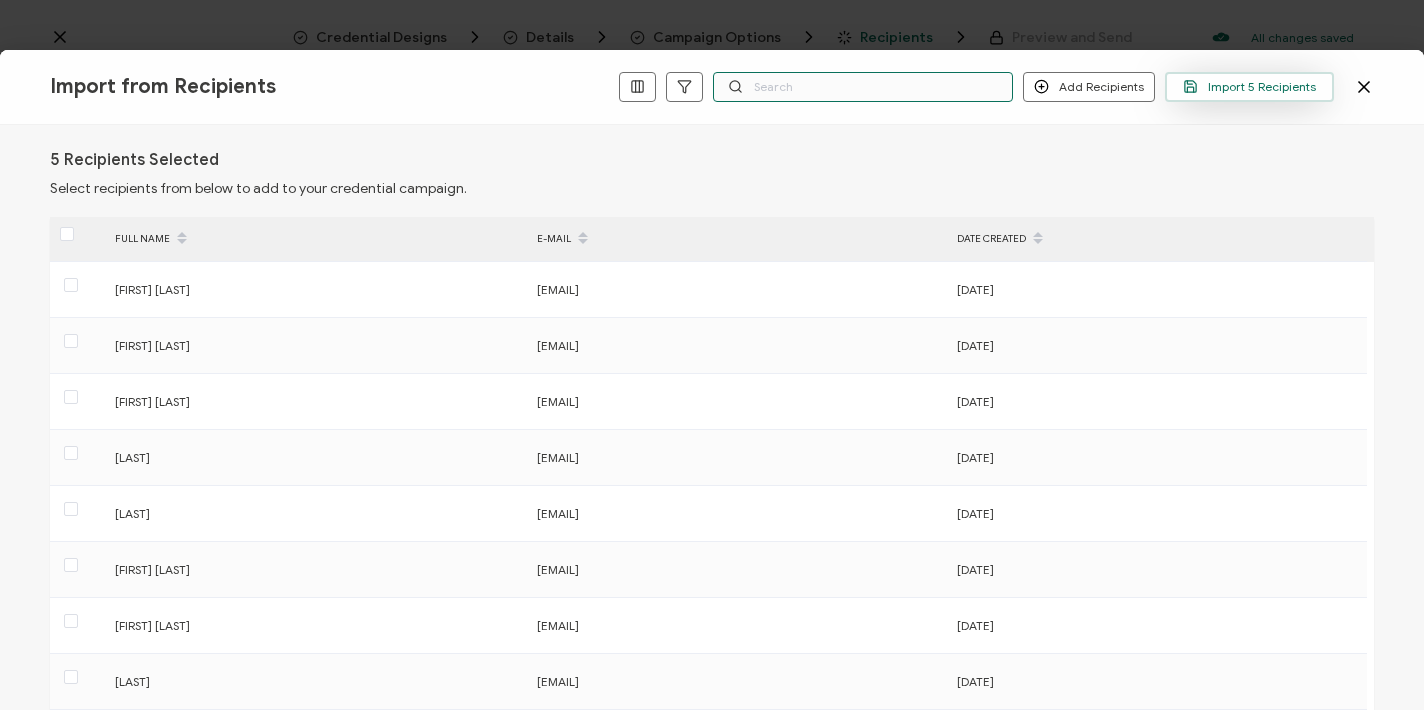 type 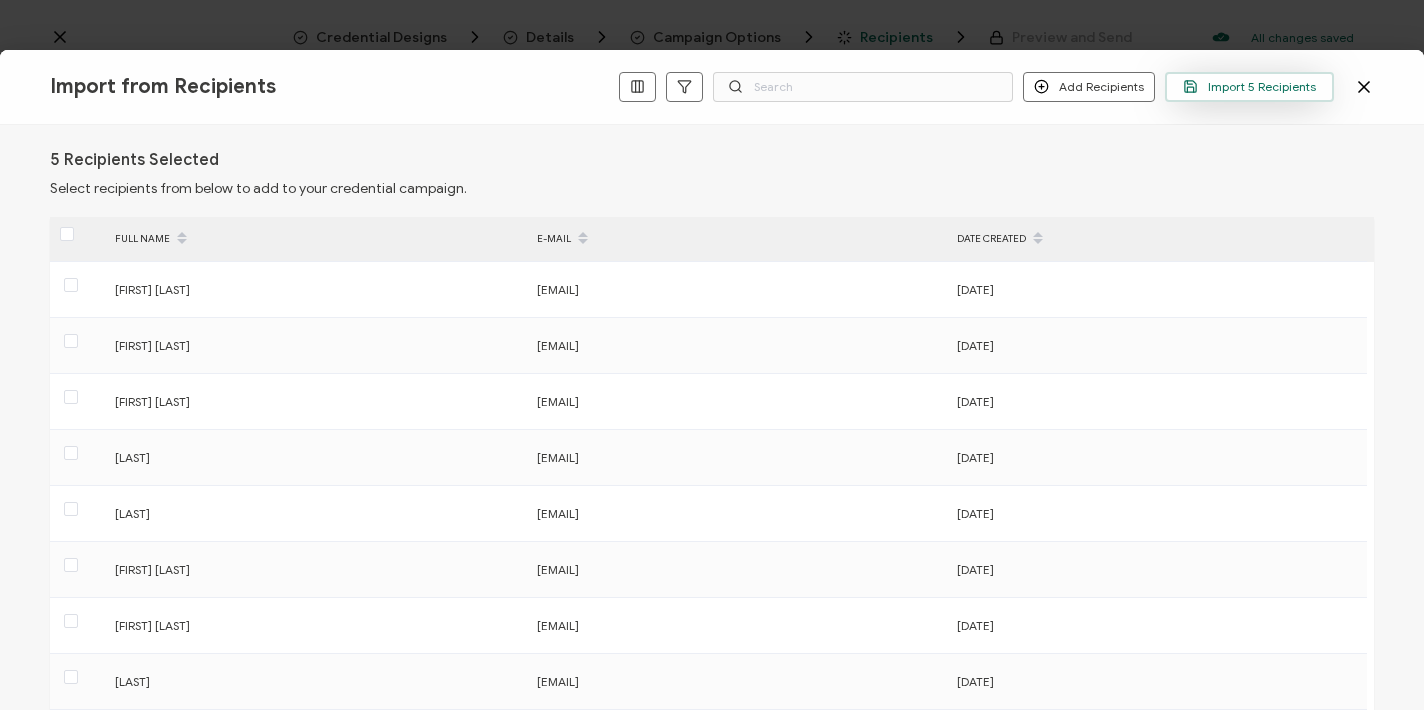click on "Import 5 Recipients" at bounding box center [1249, 86] 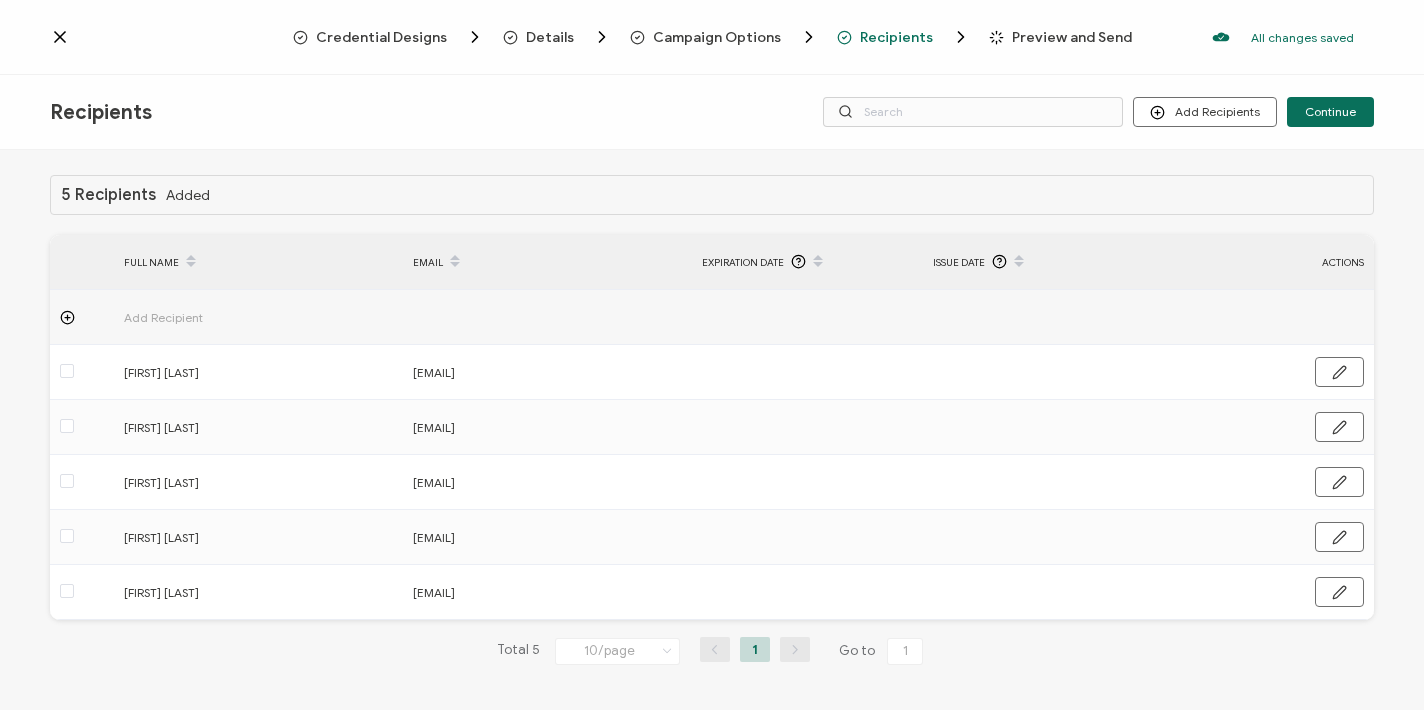 click 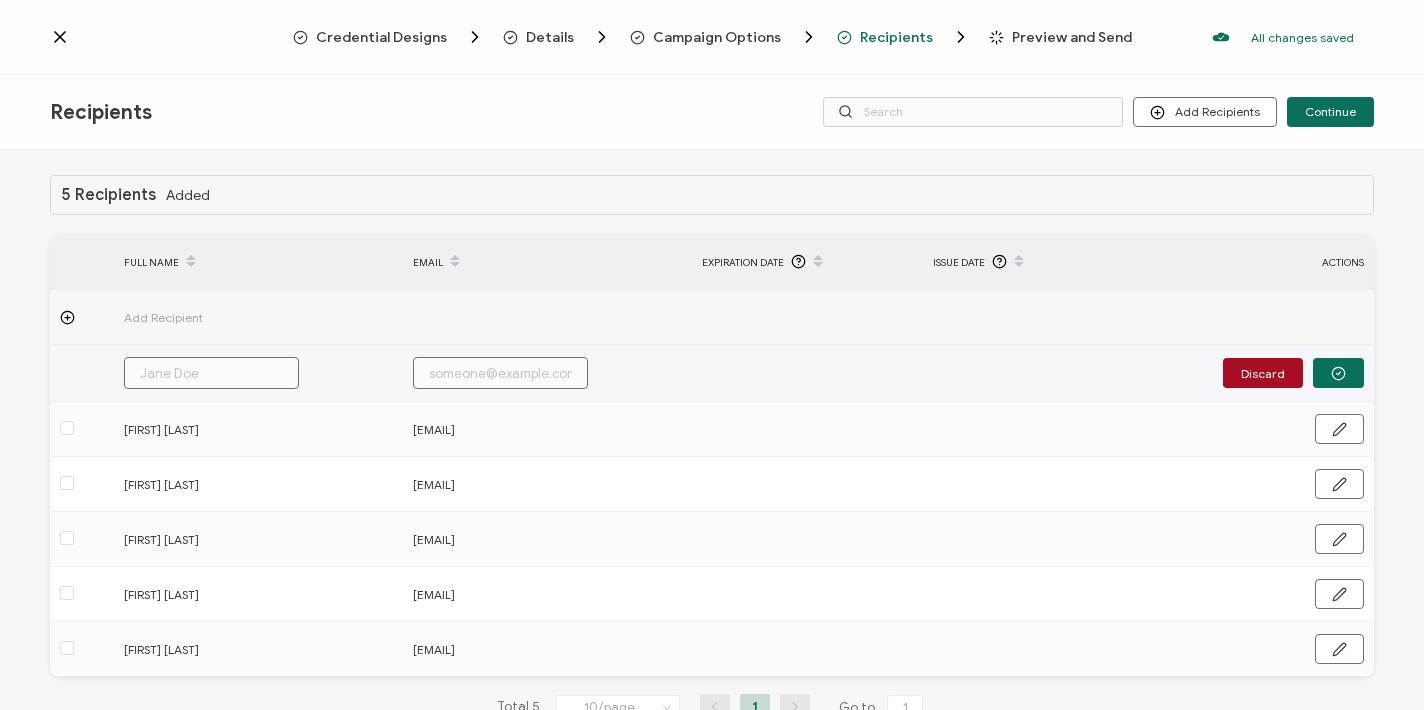 click at bounding box center (211, 373) 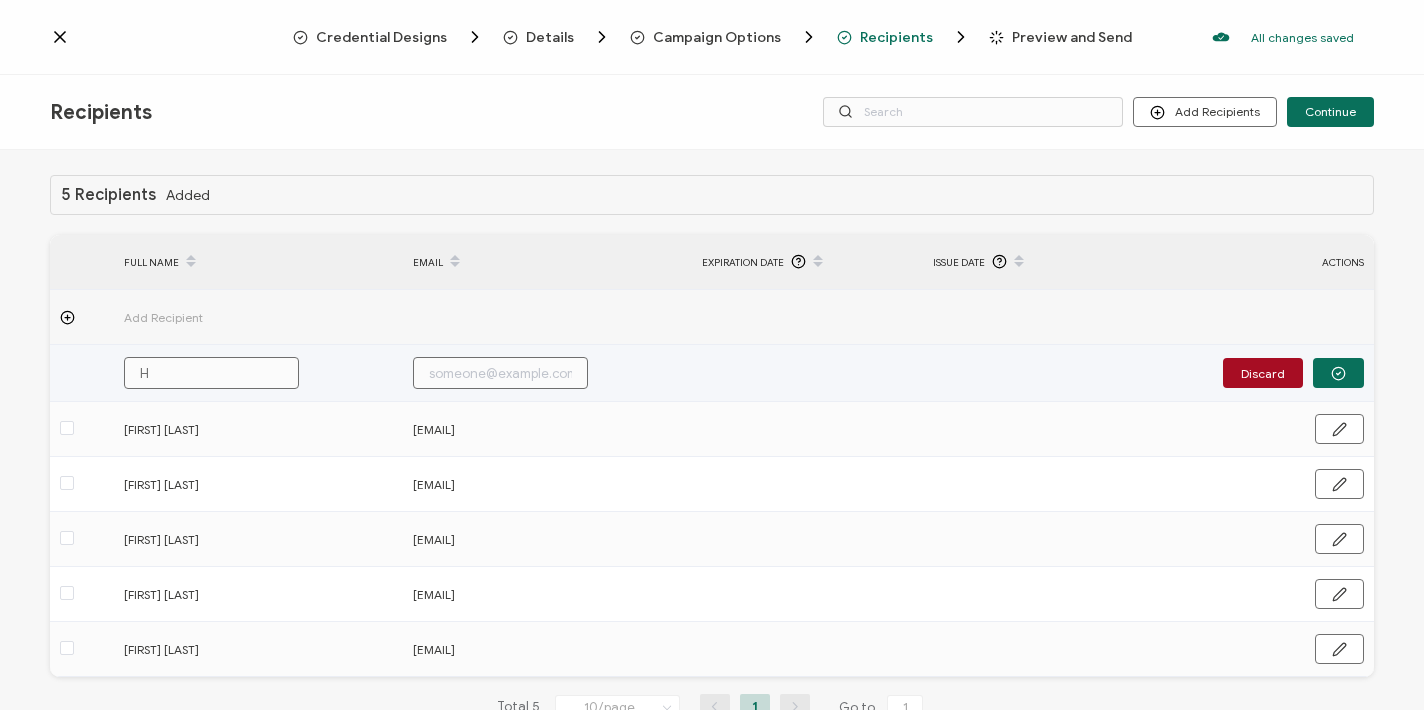 type on "Ho" 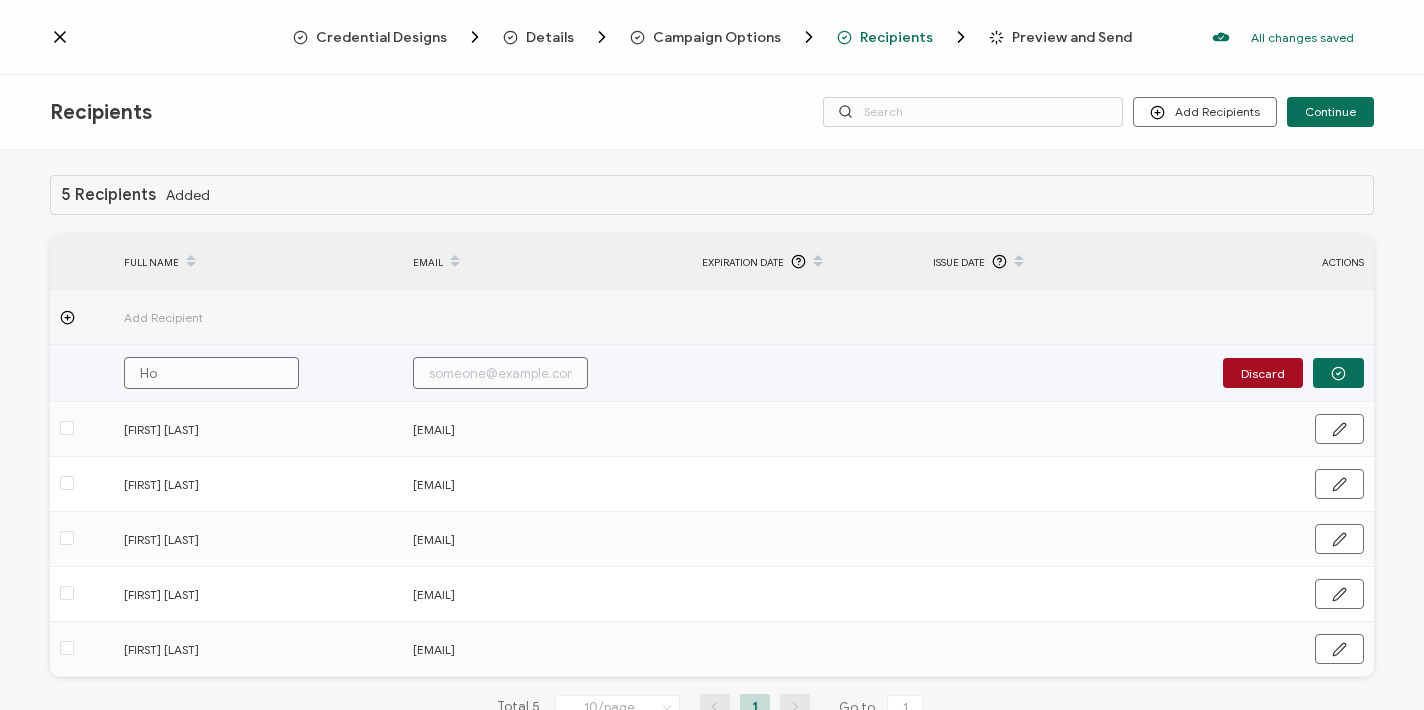 type on "Hol" 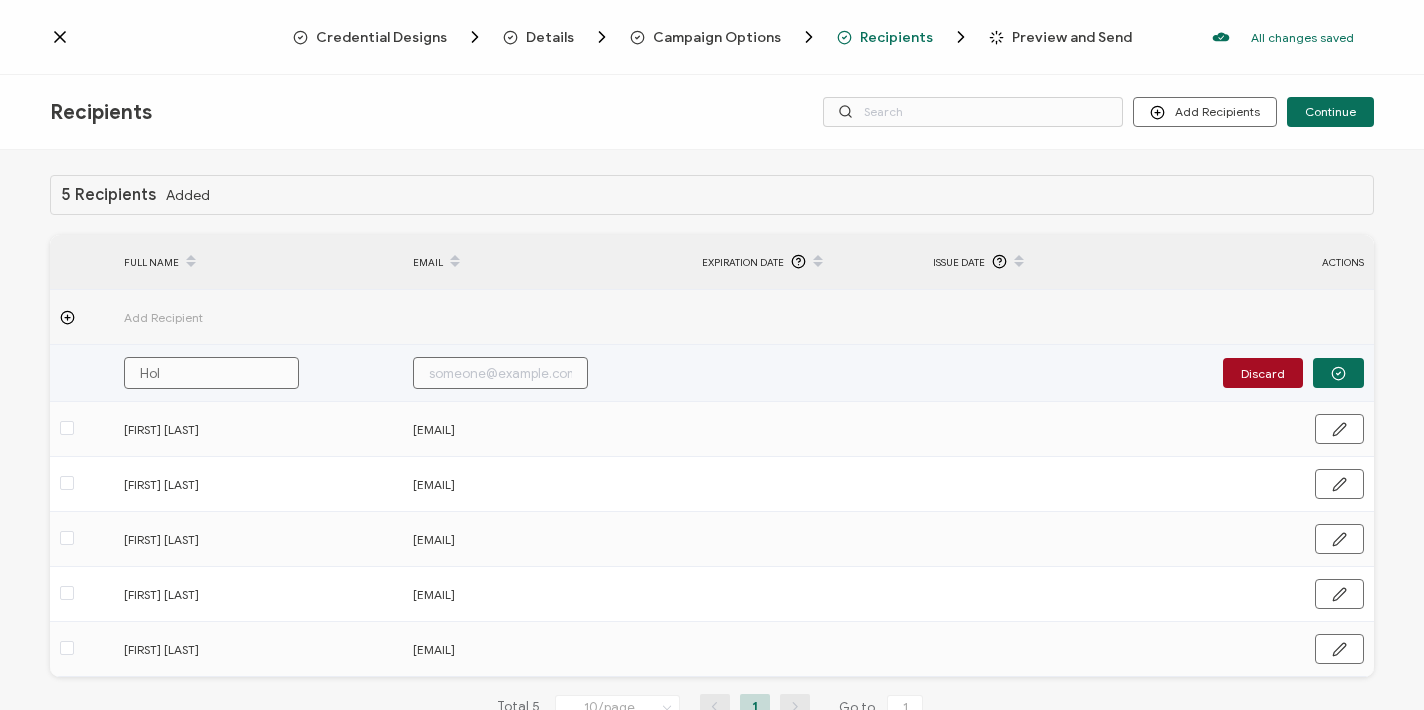 type on "[FIRST]" 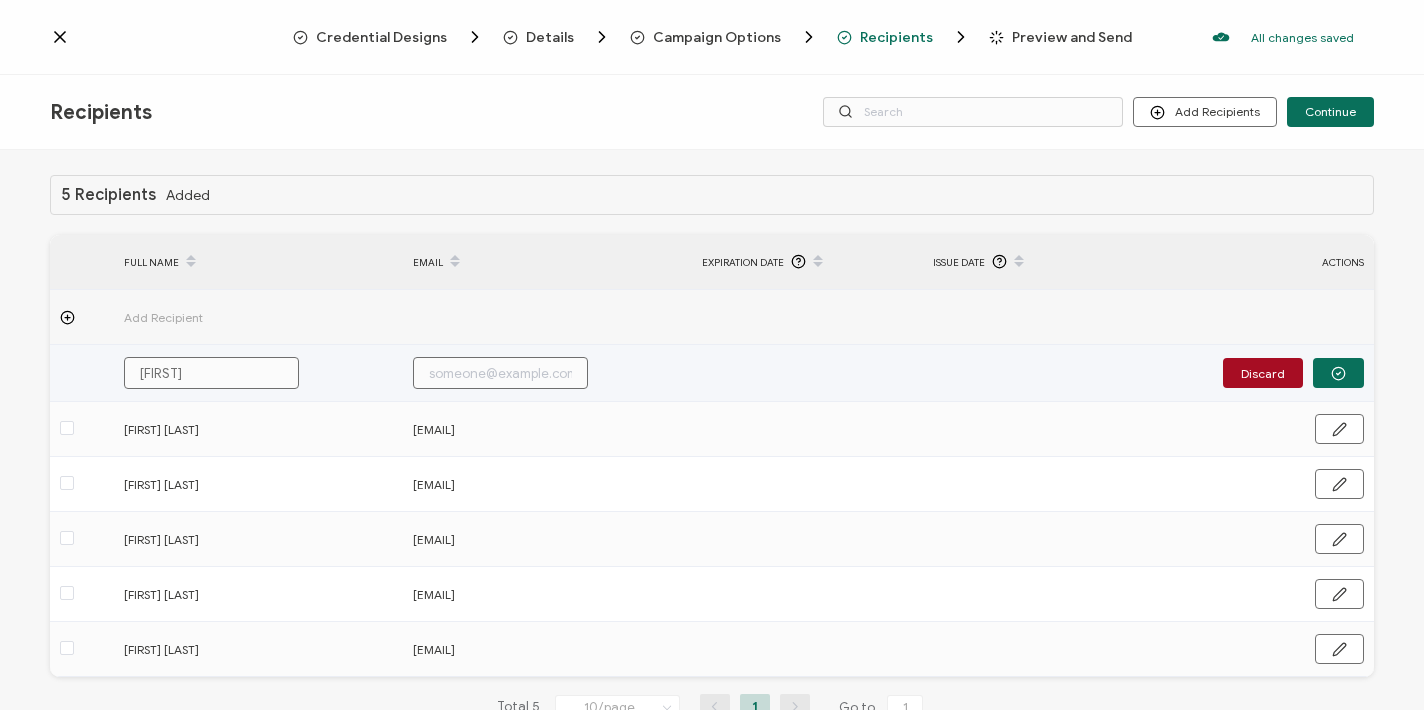 type on "[FIRST]" 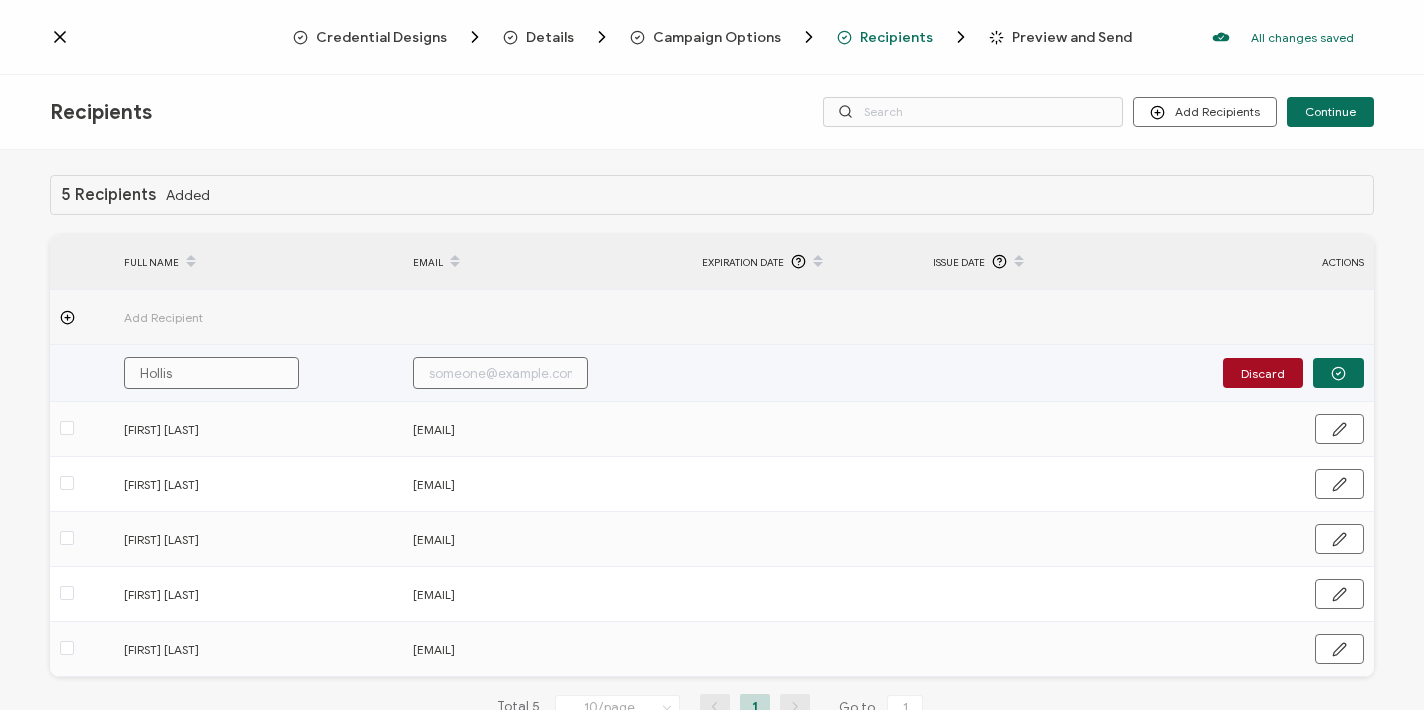 type on "Hollis" 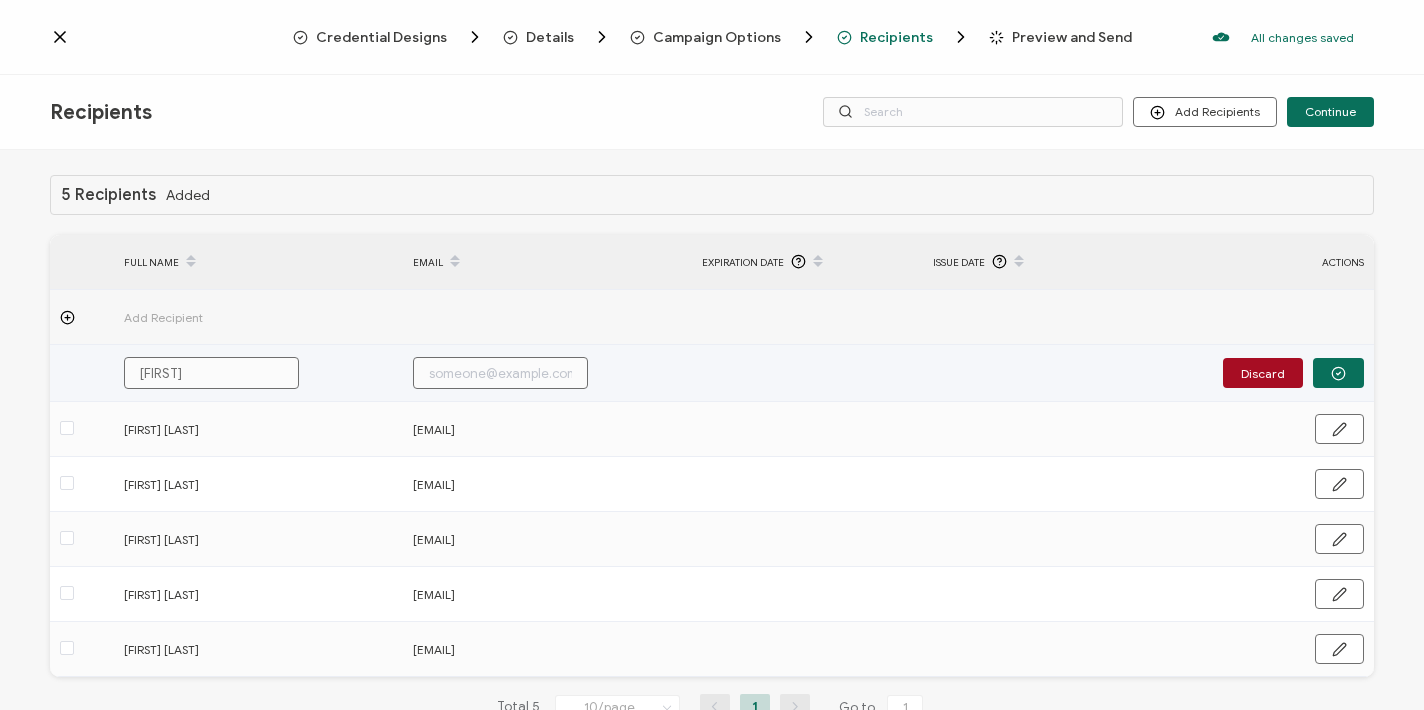 type on "[FIRST]" 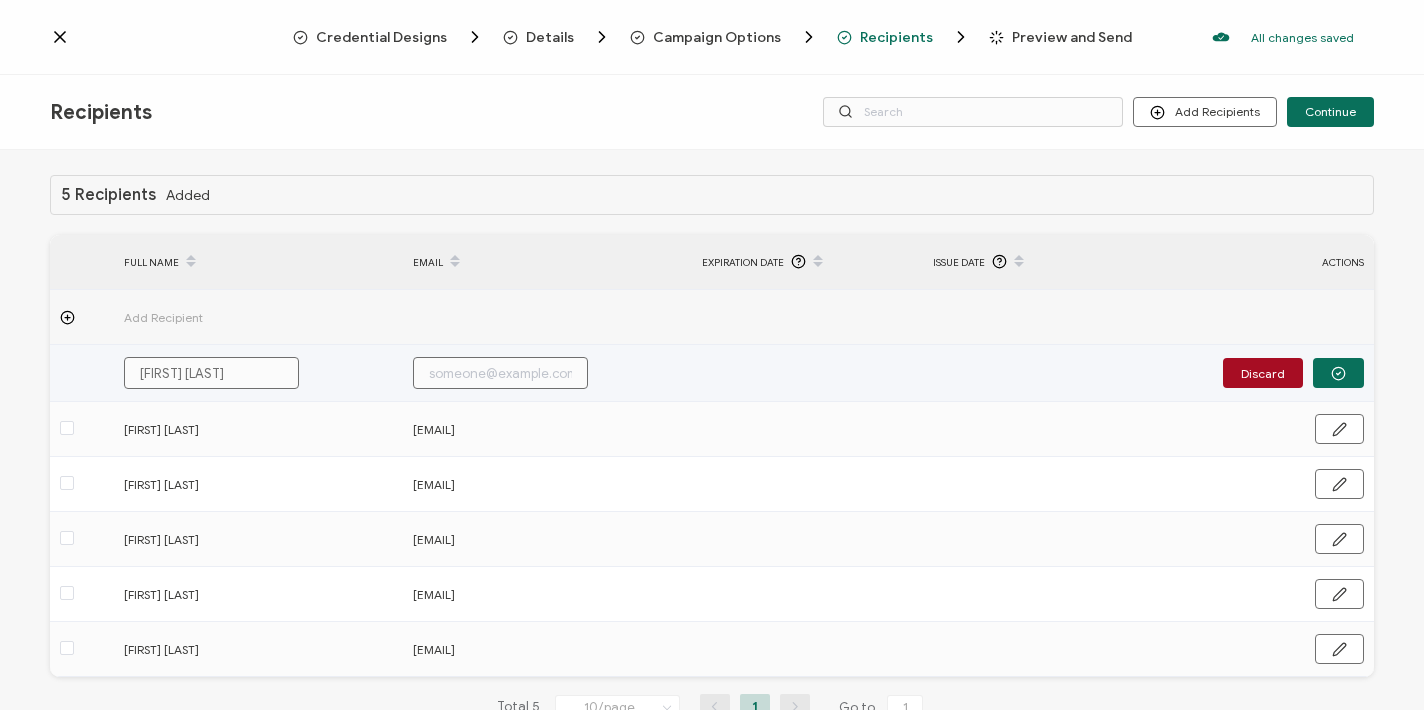 type on "[FIRST] [LAST]" 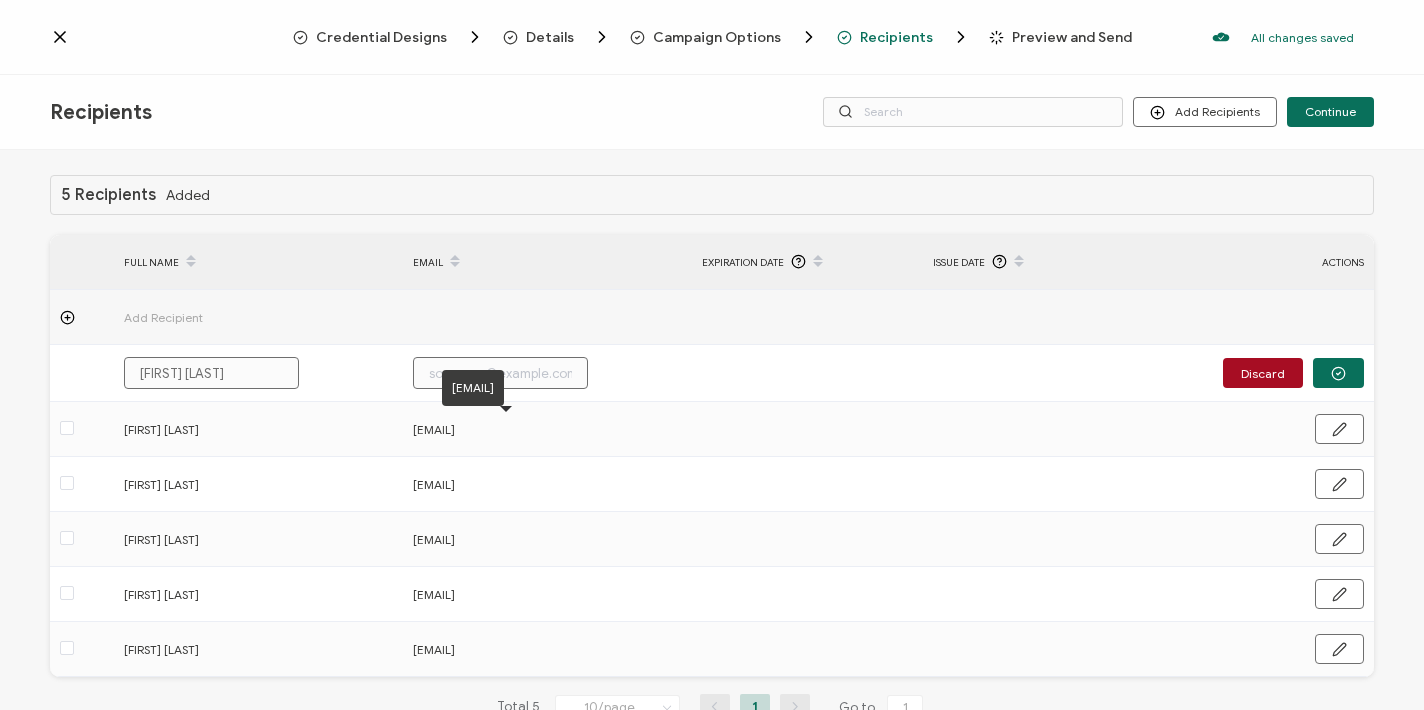 paste on "[EMAIL]" 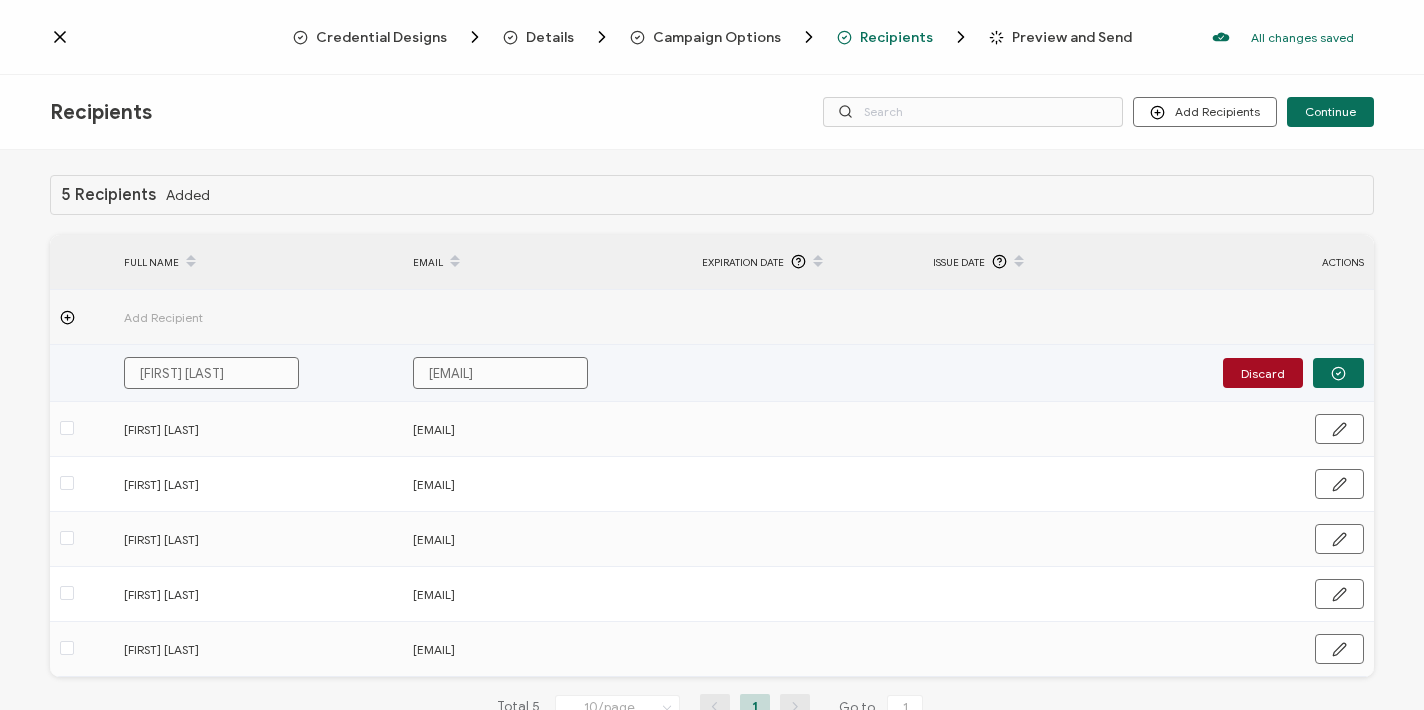 click on "[EMAIL]" at bounding box center (500, 373) 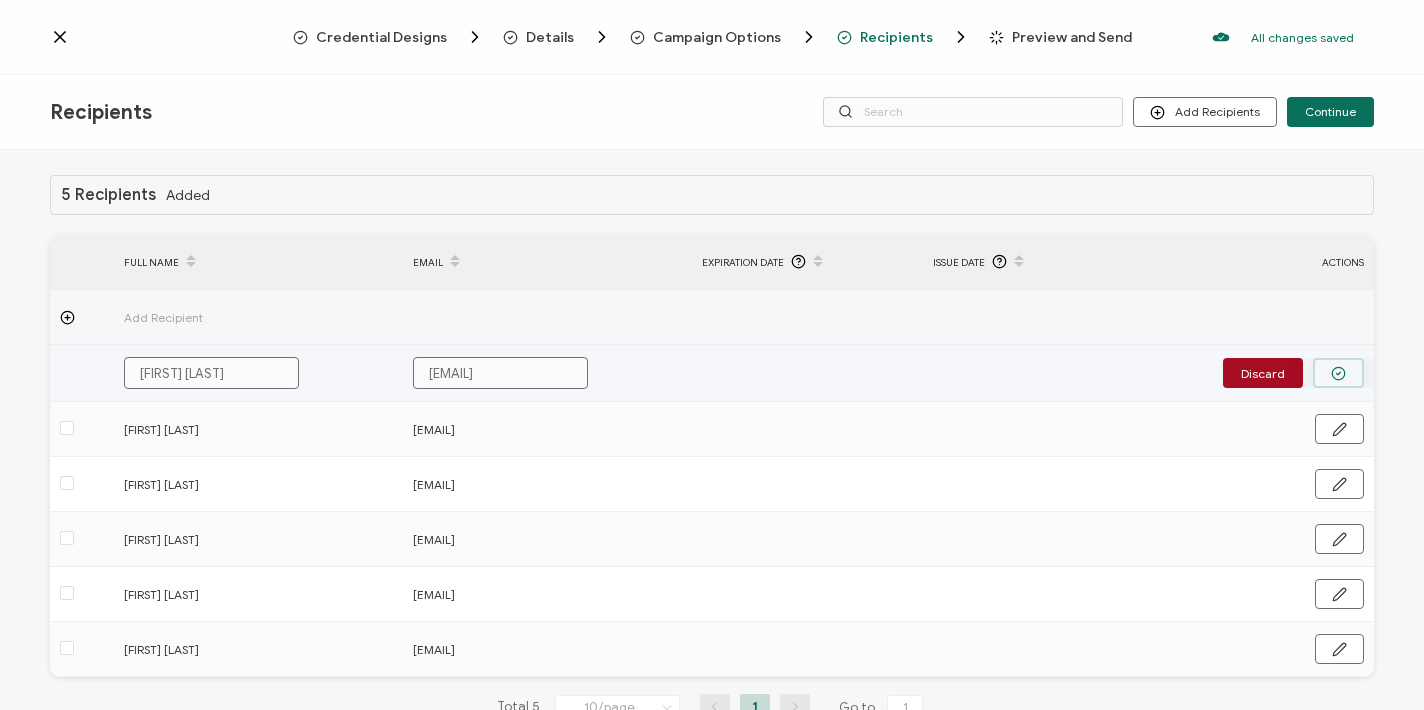 type on "[EMAIL]" 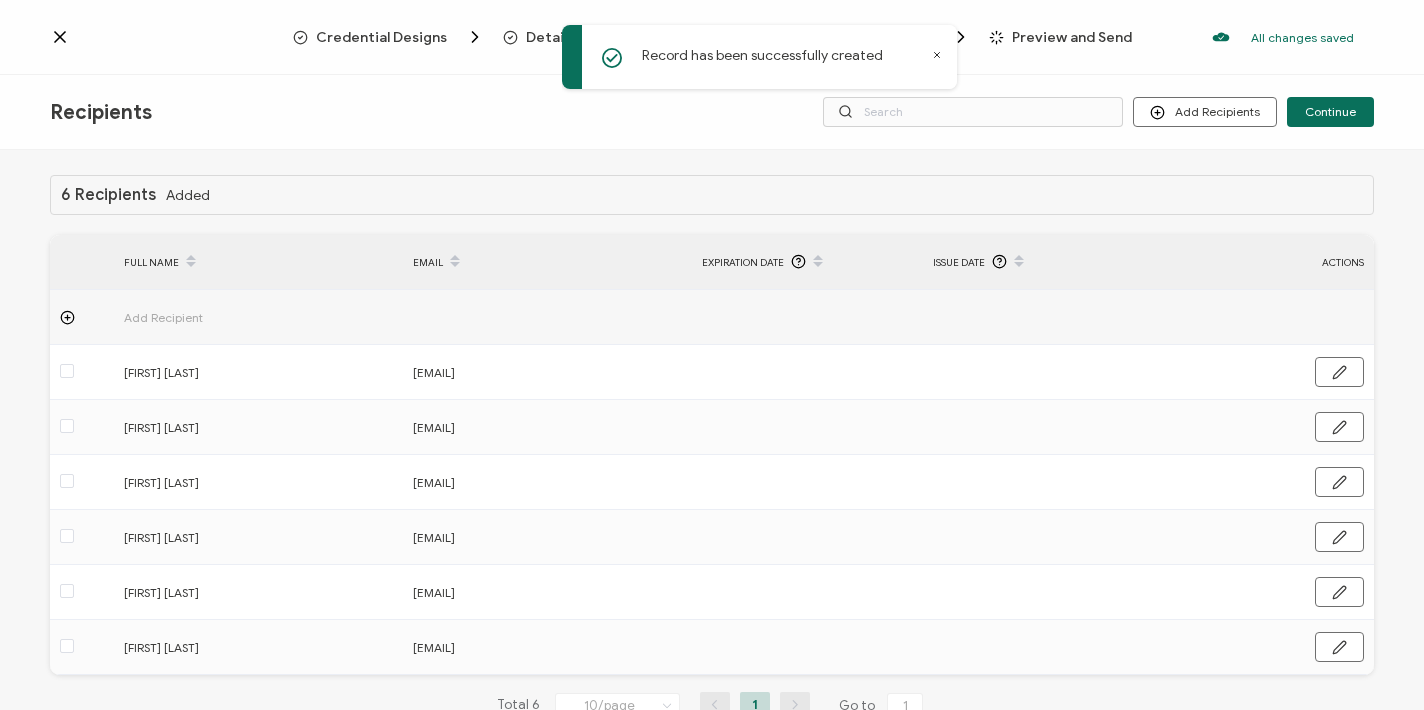 click 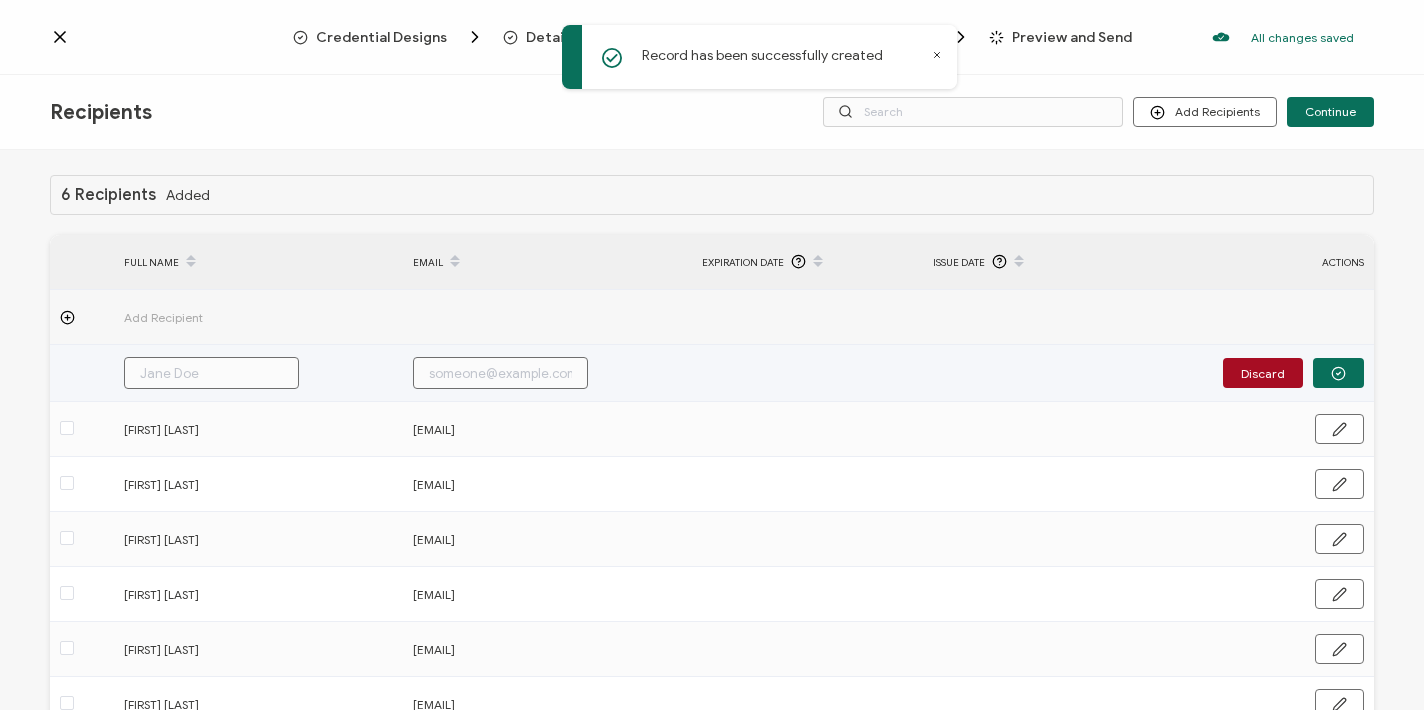 click at bounding box center (211, 373) 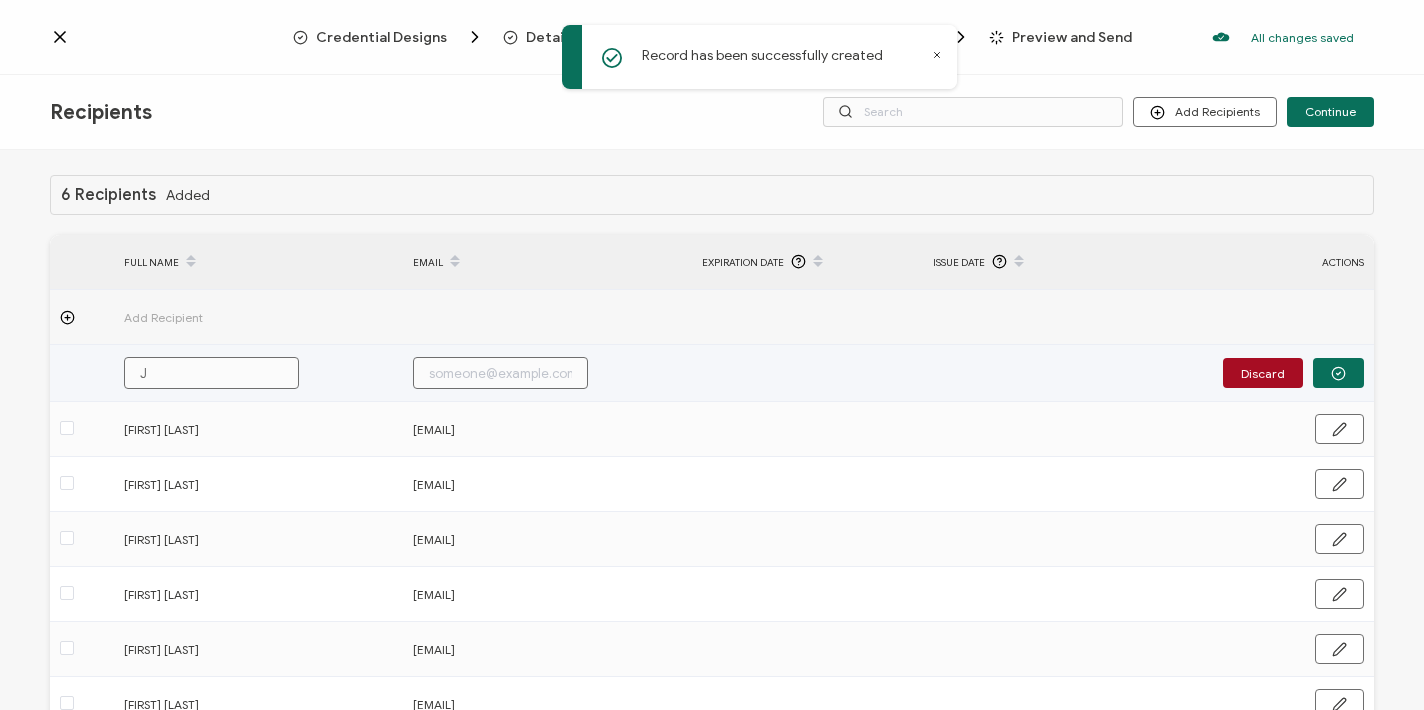 type on "Ji" 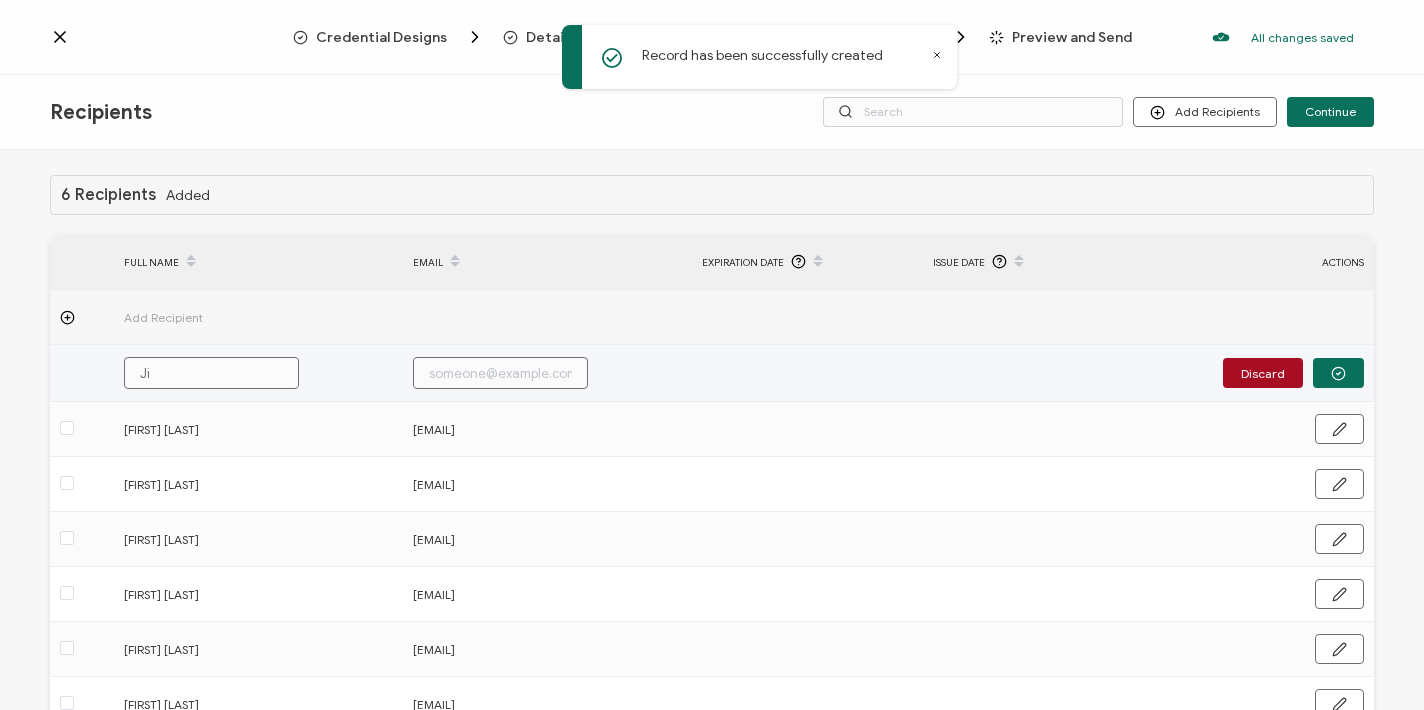 type on "Jim" 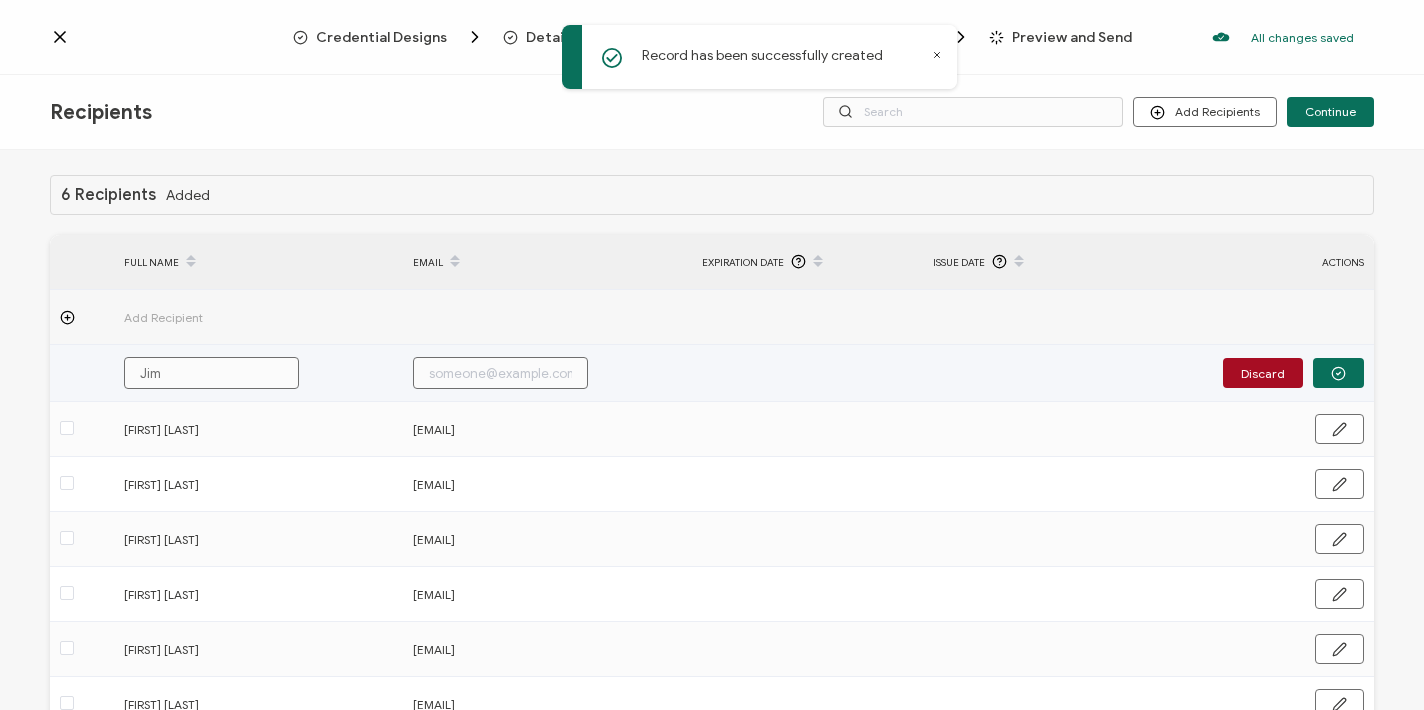 type on "Jim" 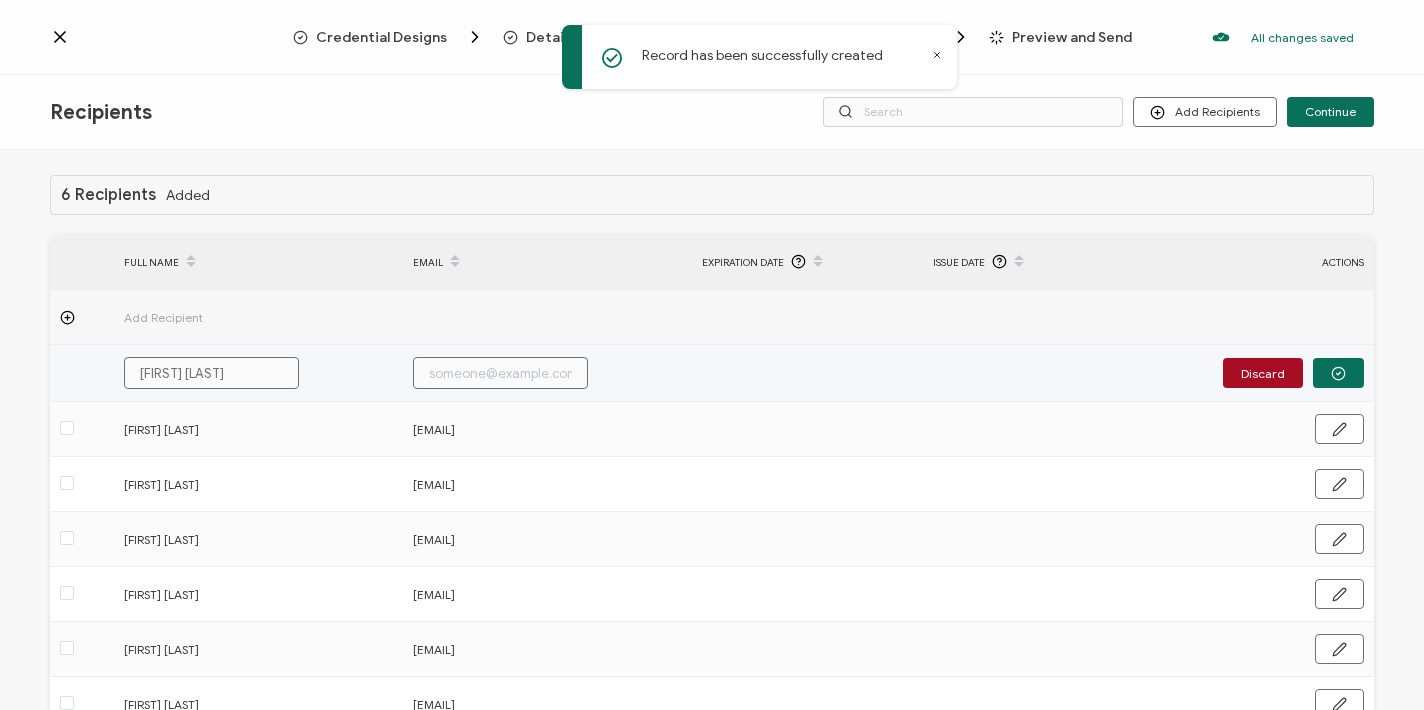 type on "[FIRST]" 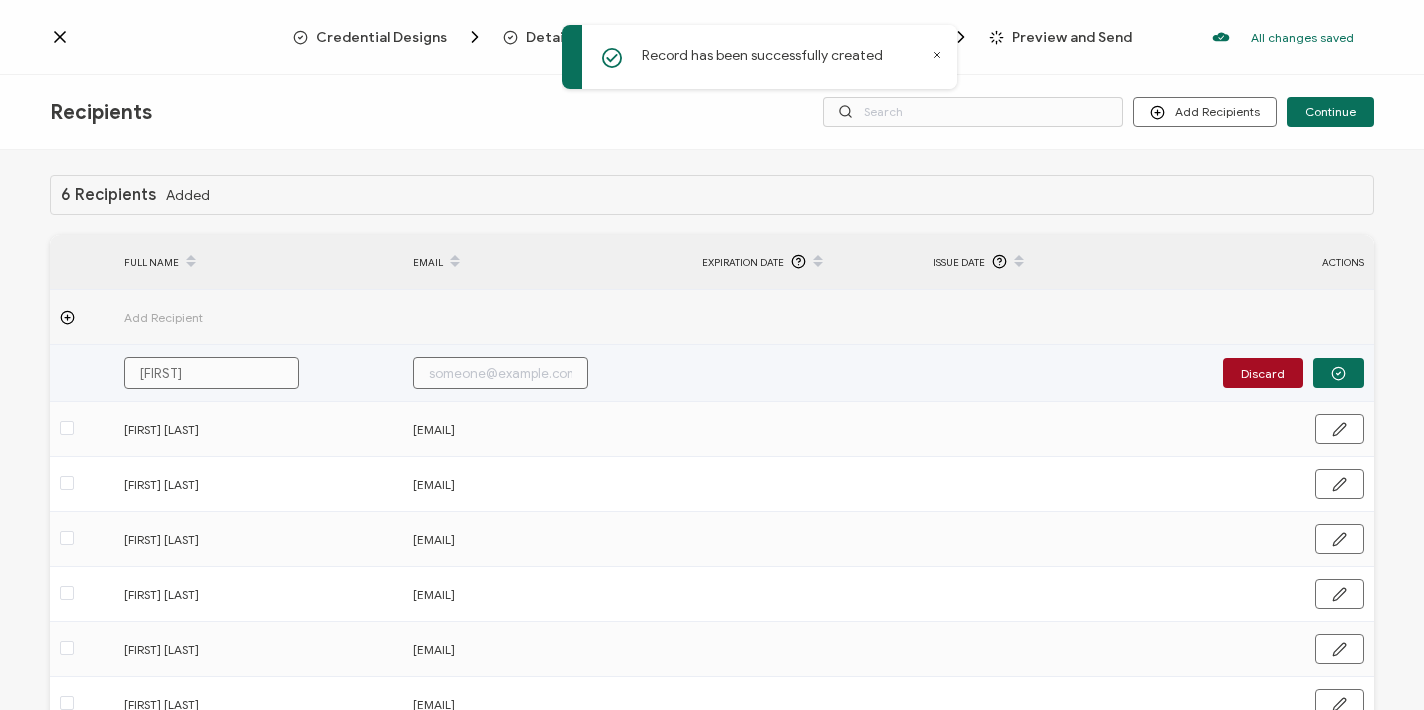 type on "[FIRST]" 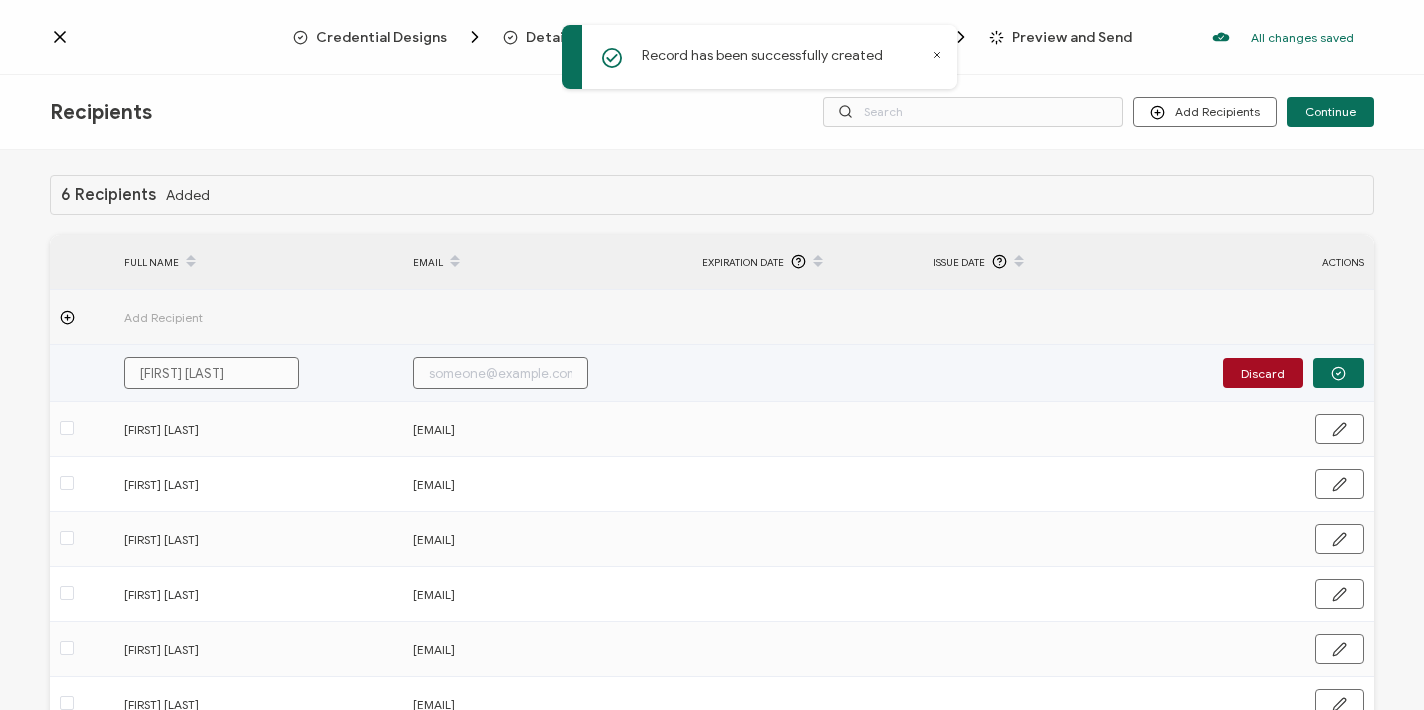 type on "[FIRST]" 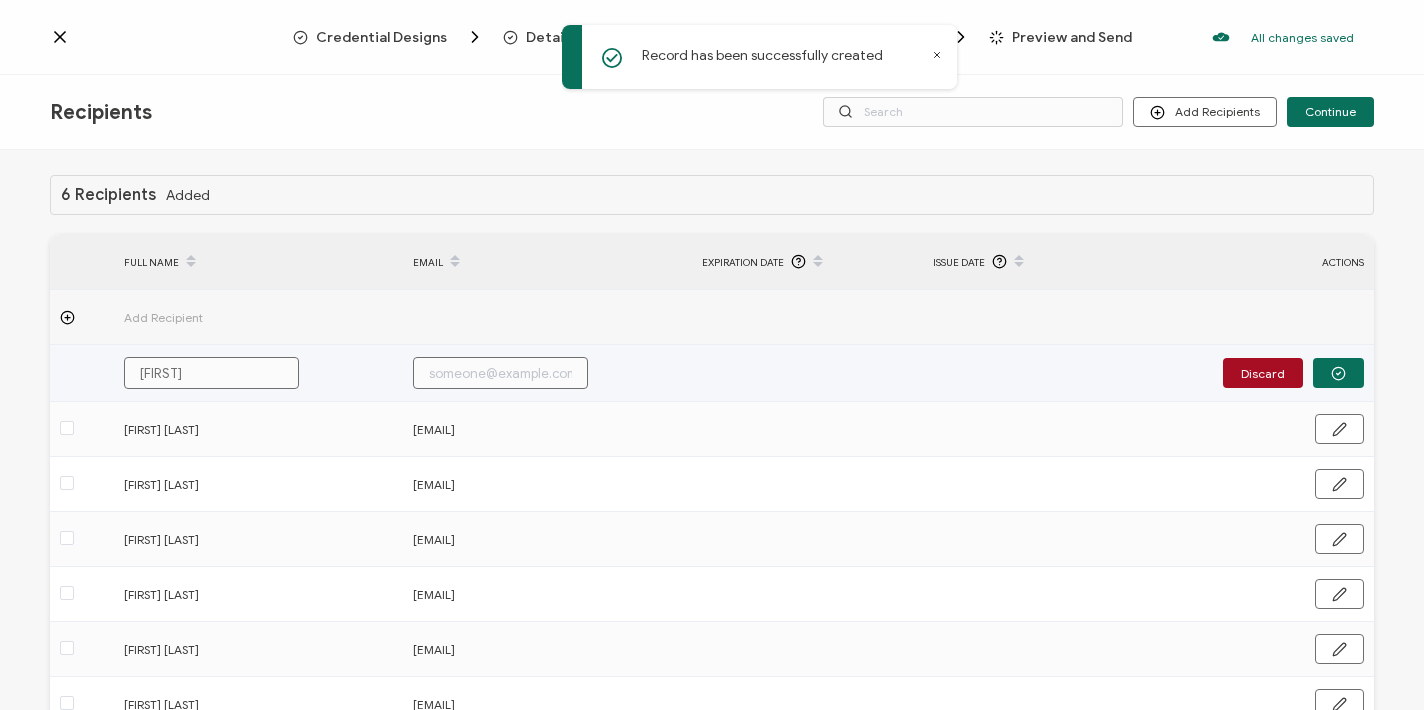 type on "[FIRST] [LAST]" 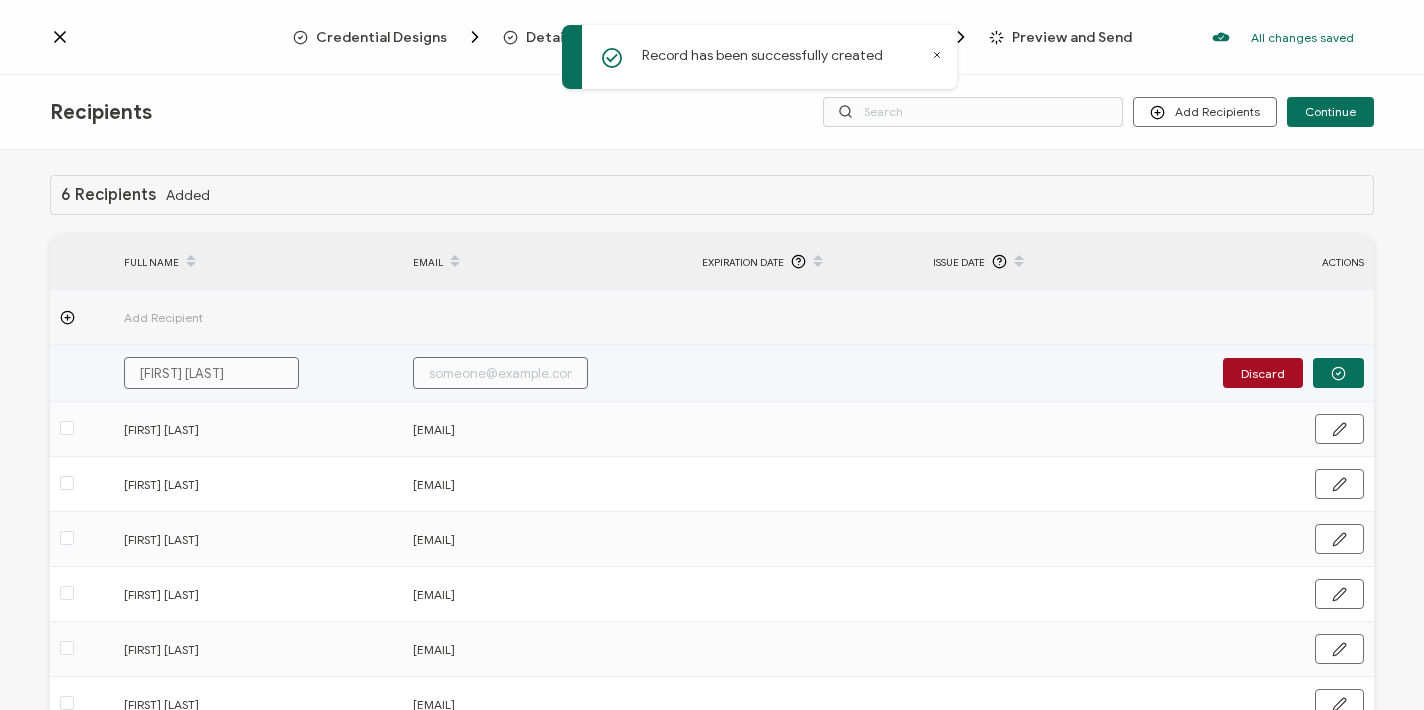 type on "[FIRST]" 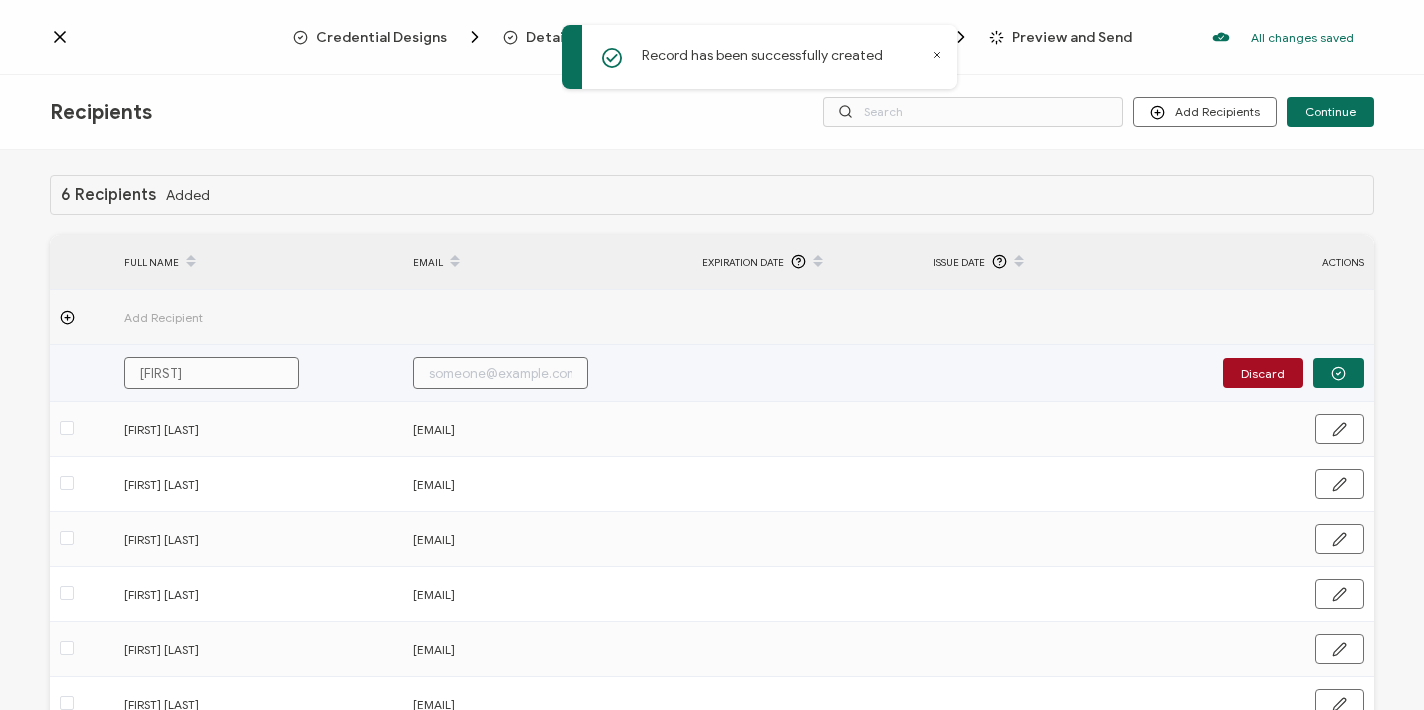 type on "[FIRST] [LAST]" 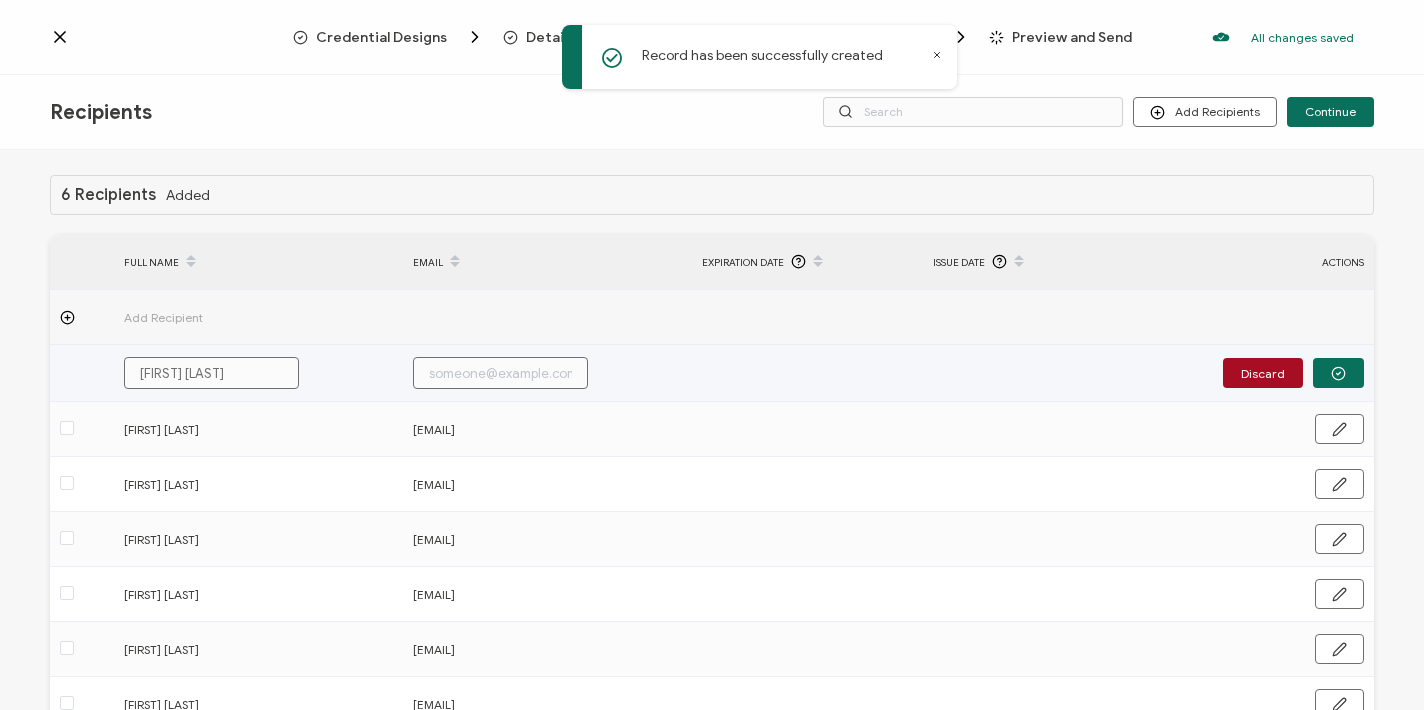 type on "[FIRST] [LAST]" 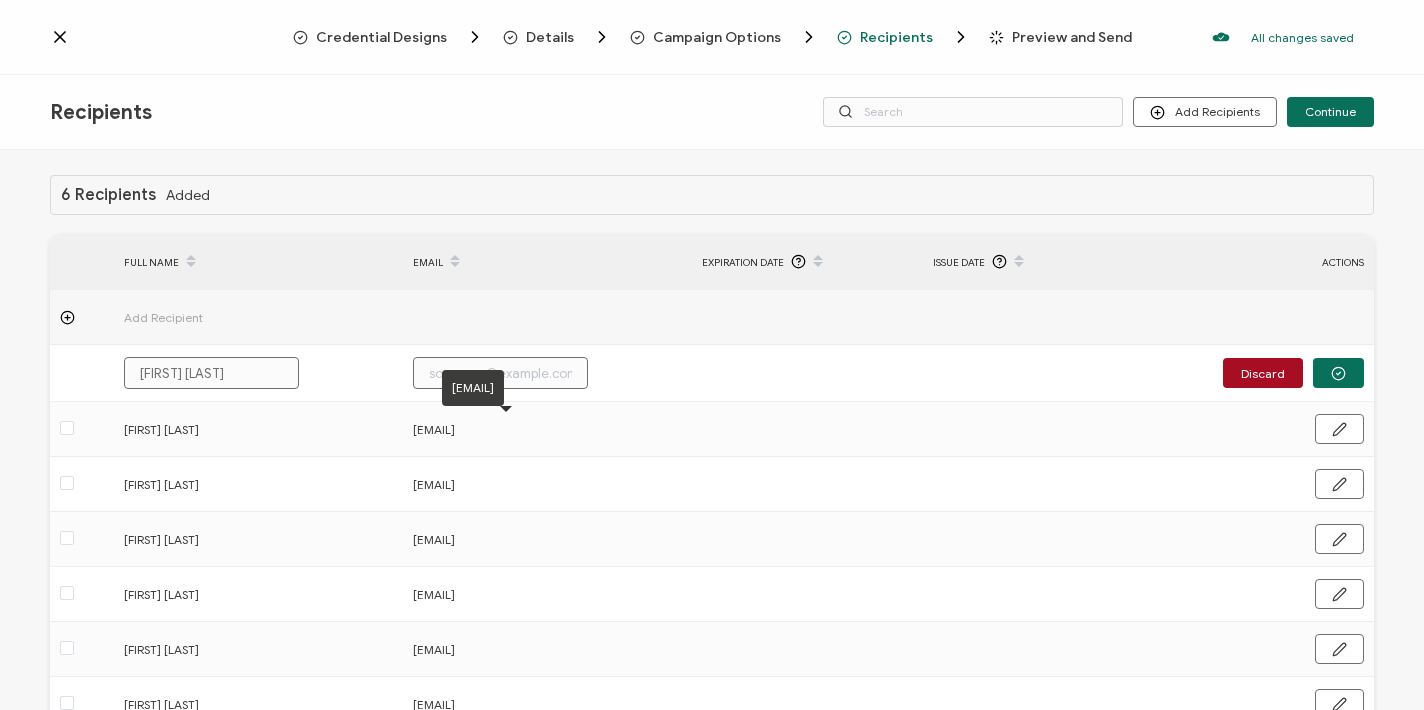 paste on "[EMAIL]" 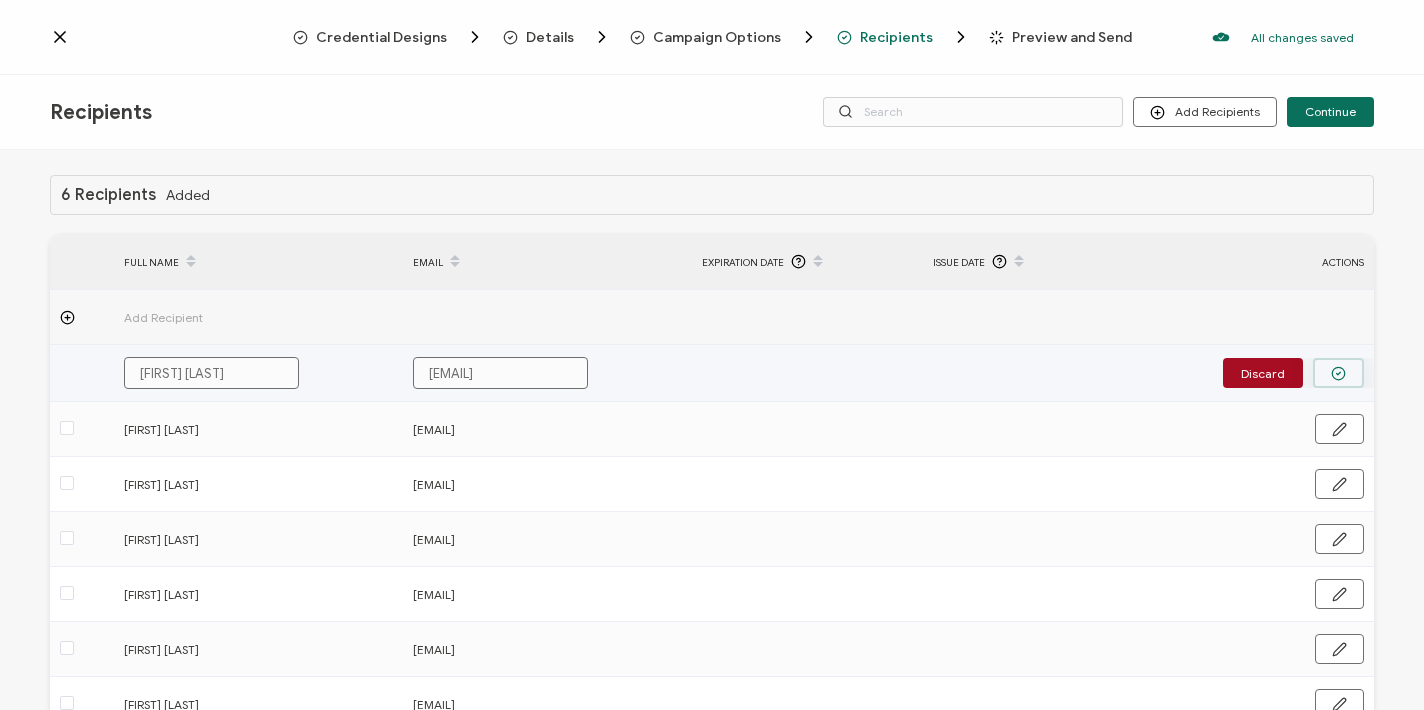 type on "[EMAIL]" 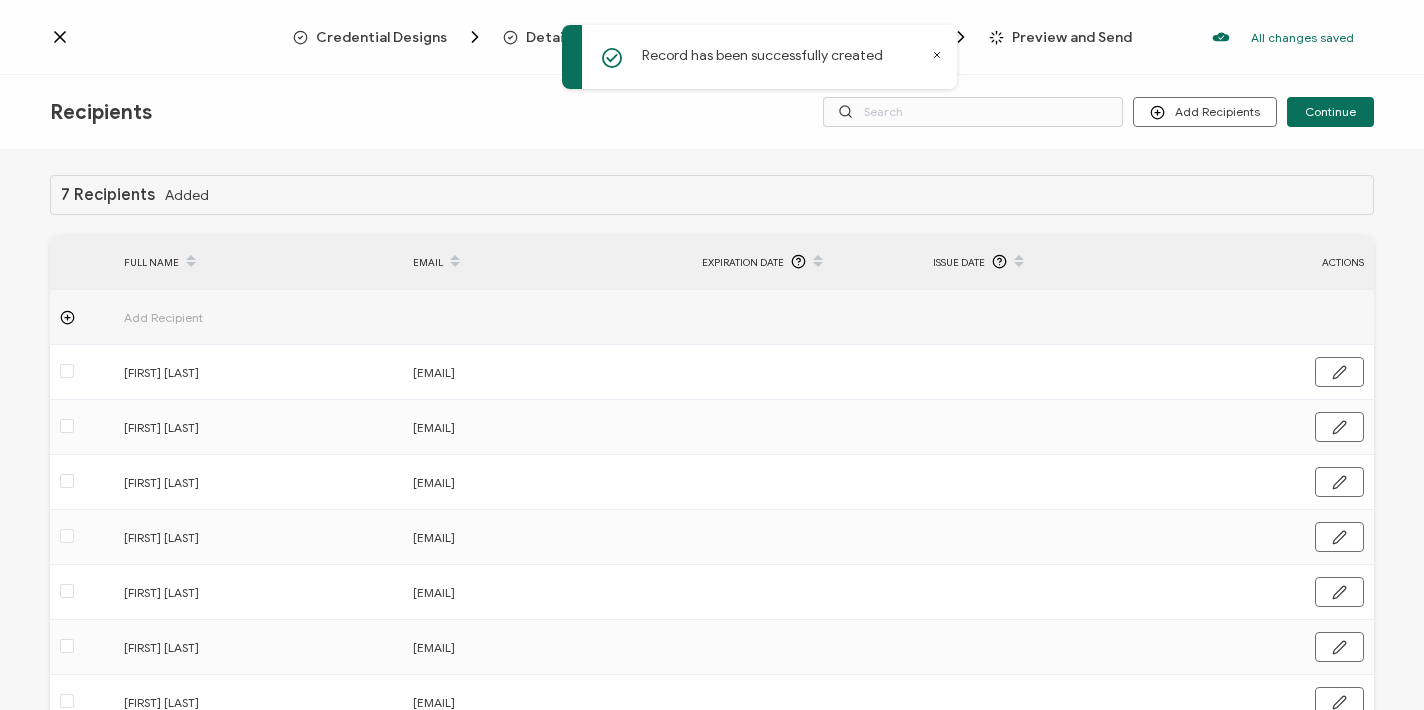 click 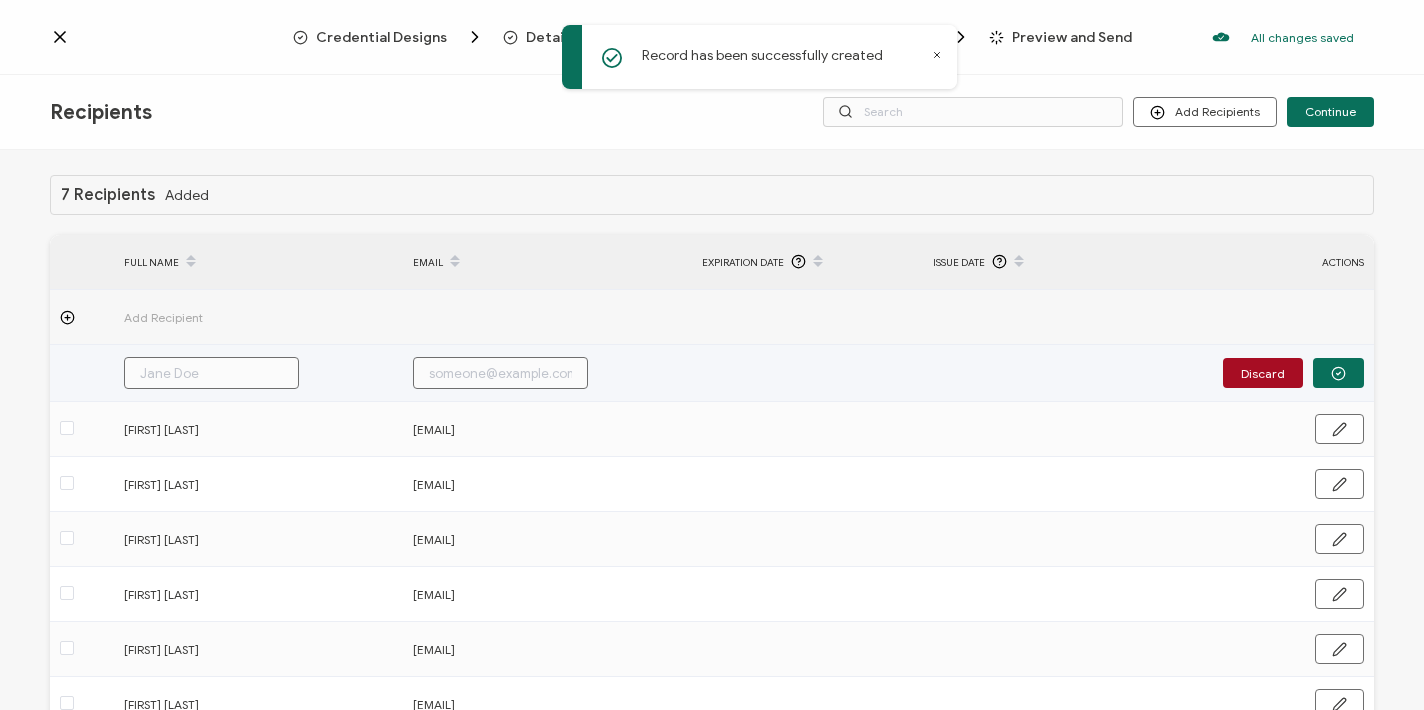 click at bounding box center (211, 373) 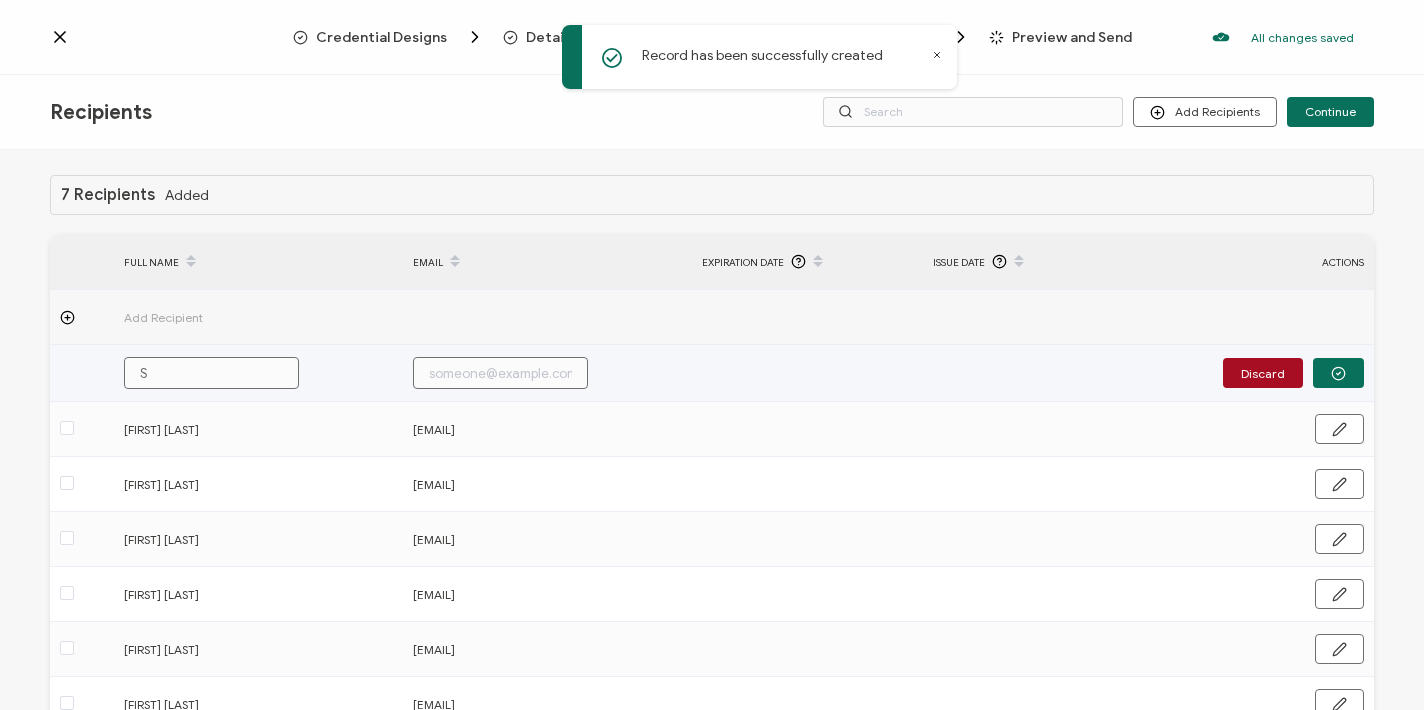 type on "[FIRST]" 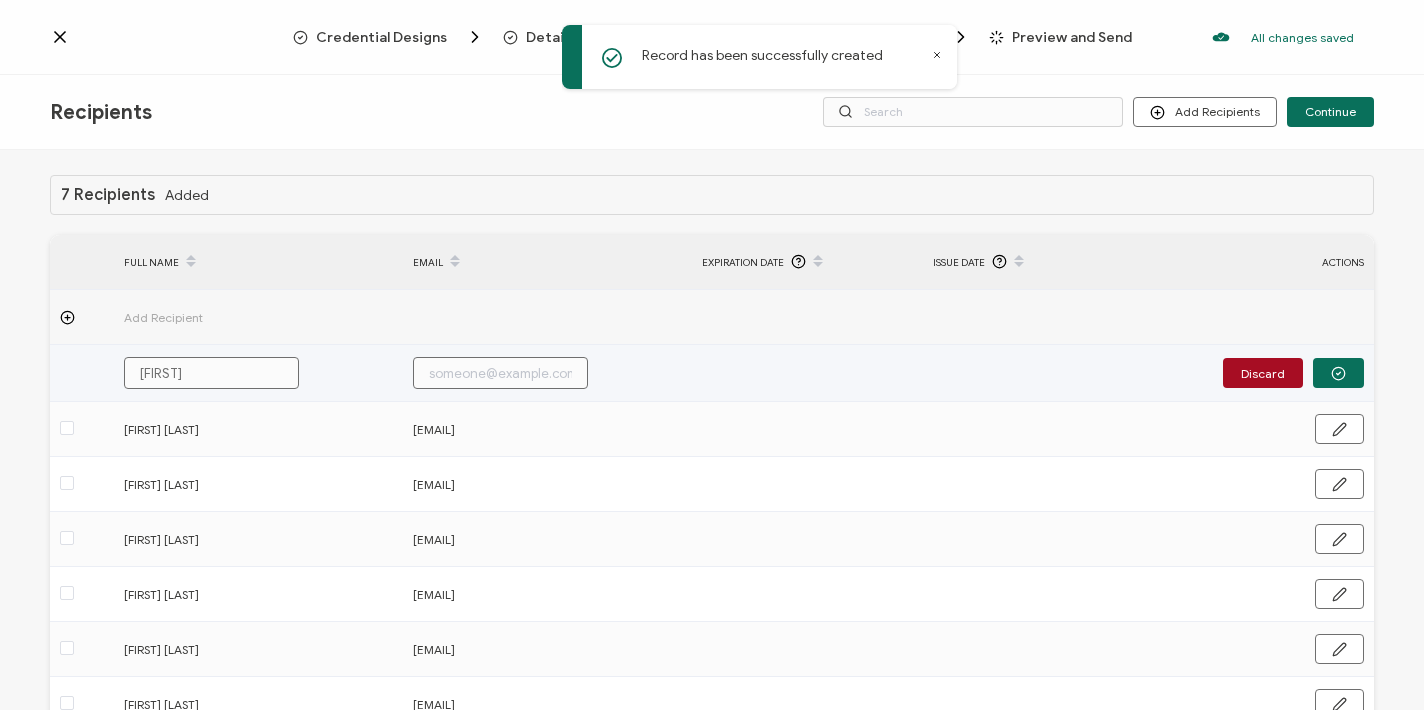 type on "[FIRST]" 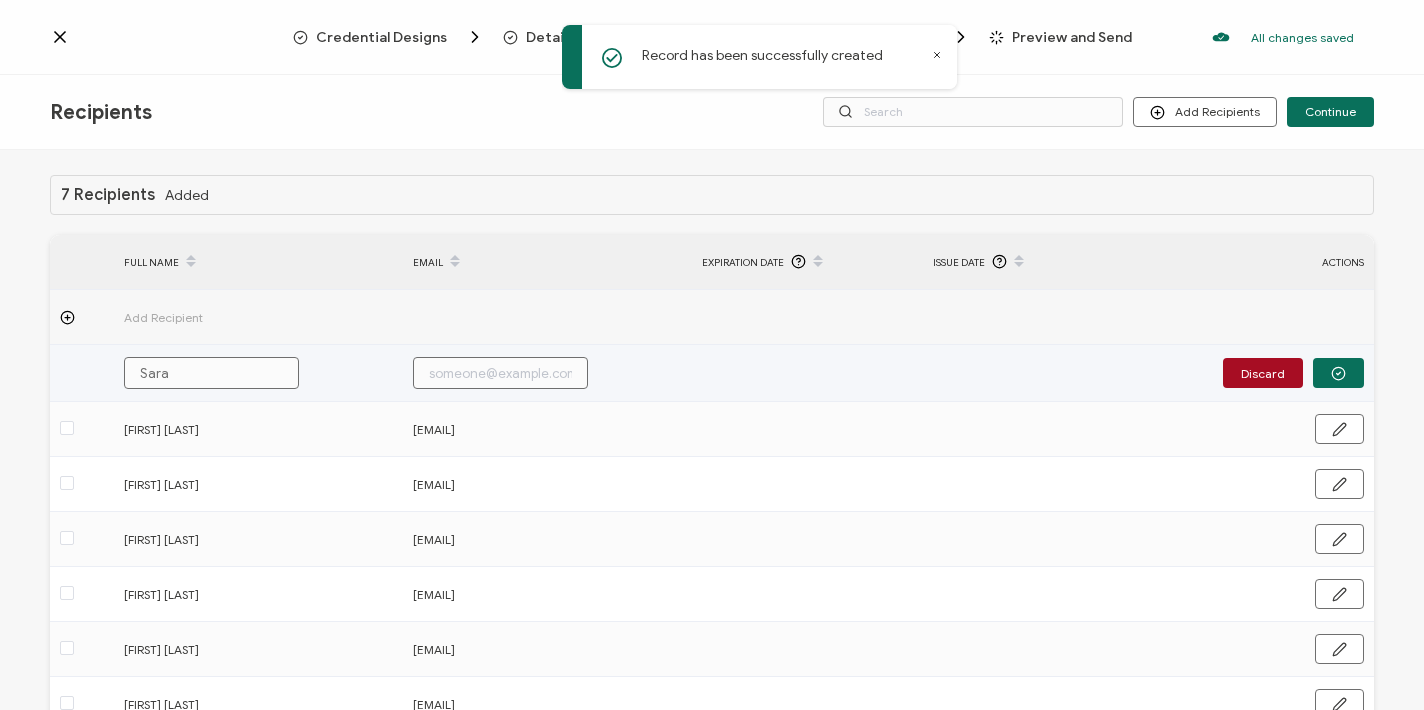 type on "Sara" 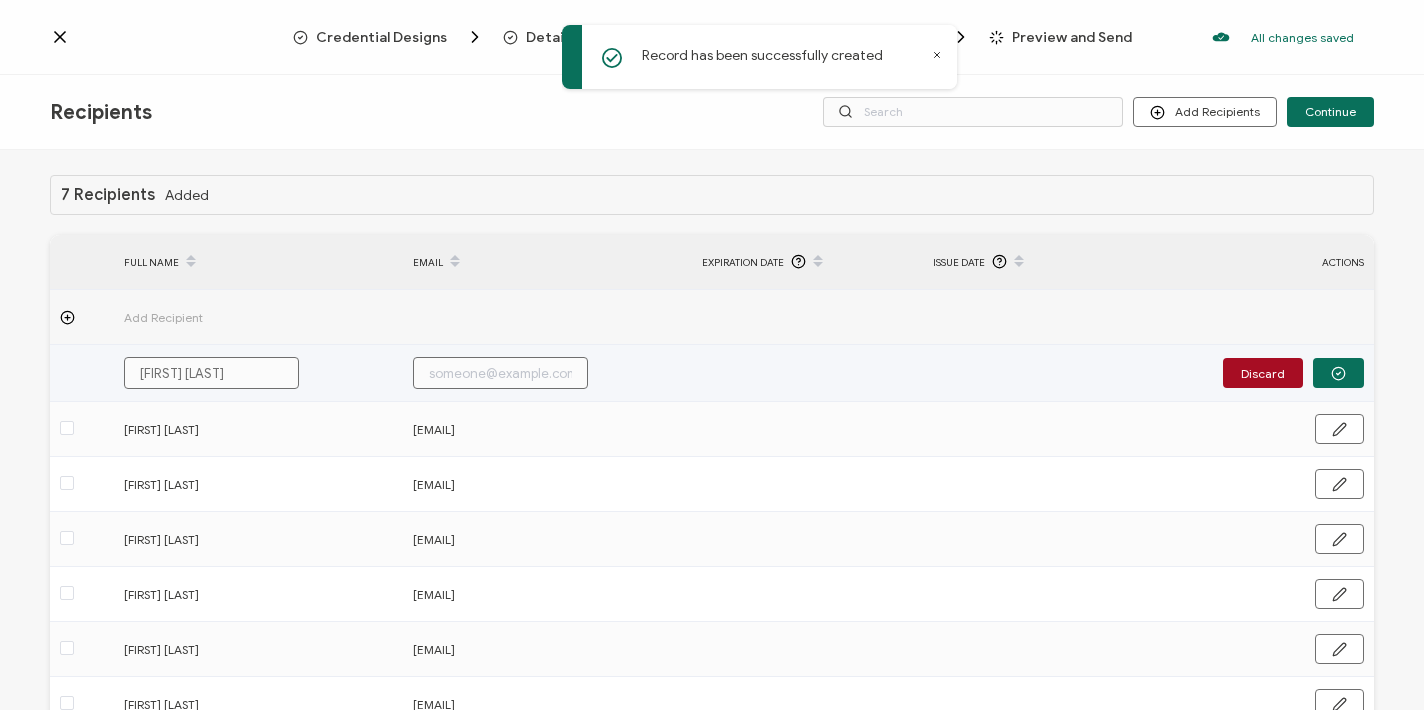 type on "[FIRST] [LAST]" 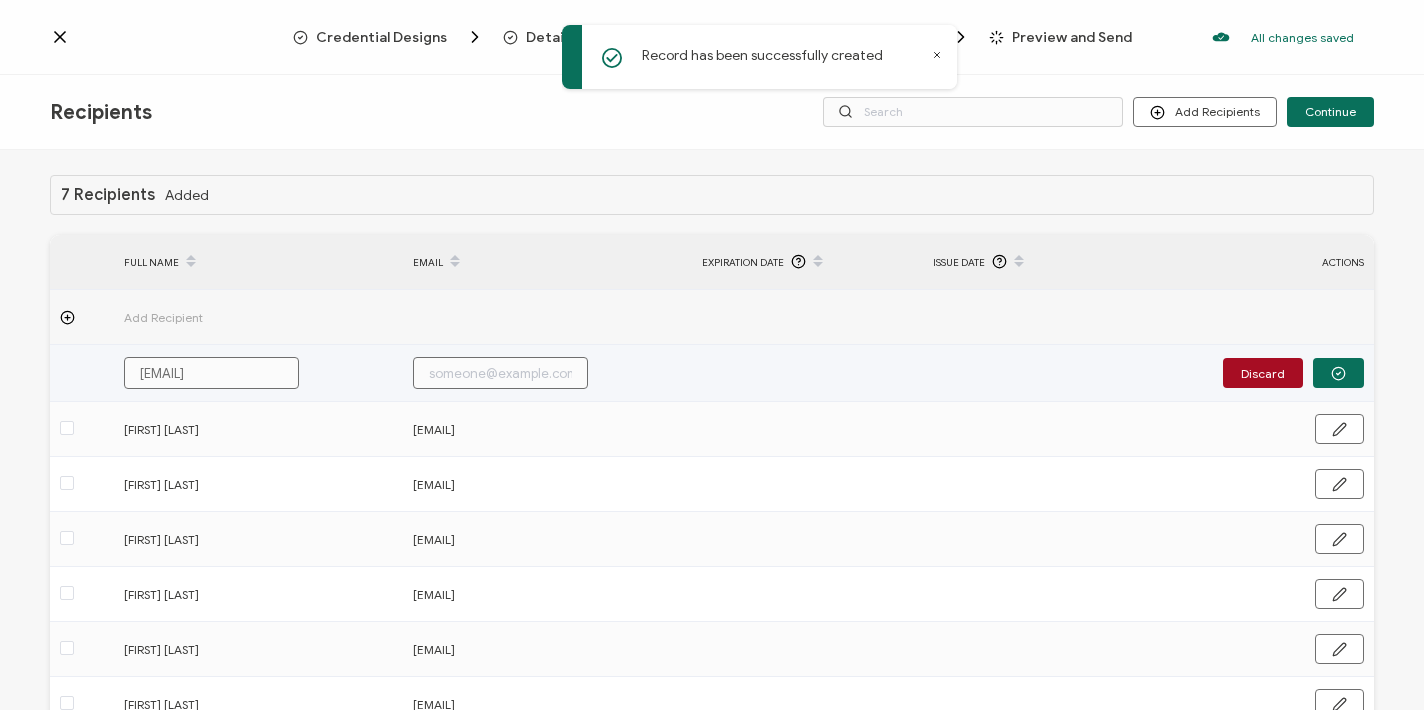 type on "[FIRST] [LAST]" 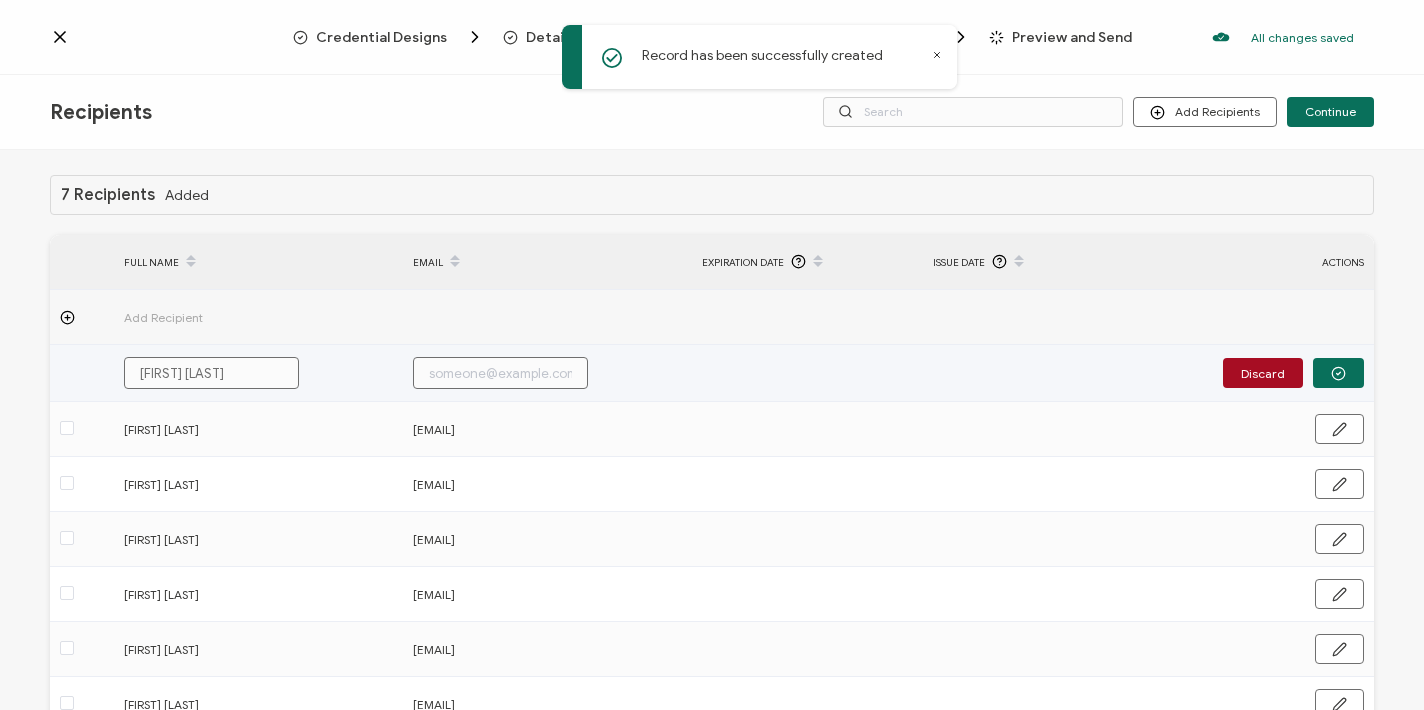 type on "[FIRST] [LAST]" 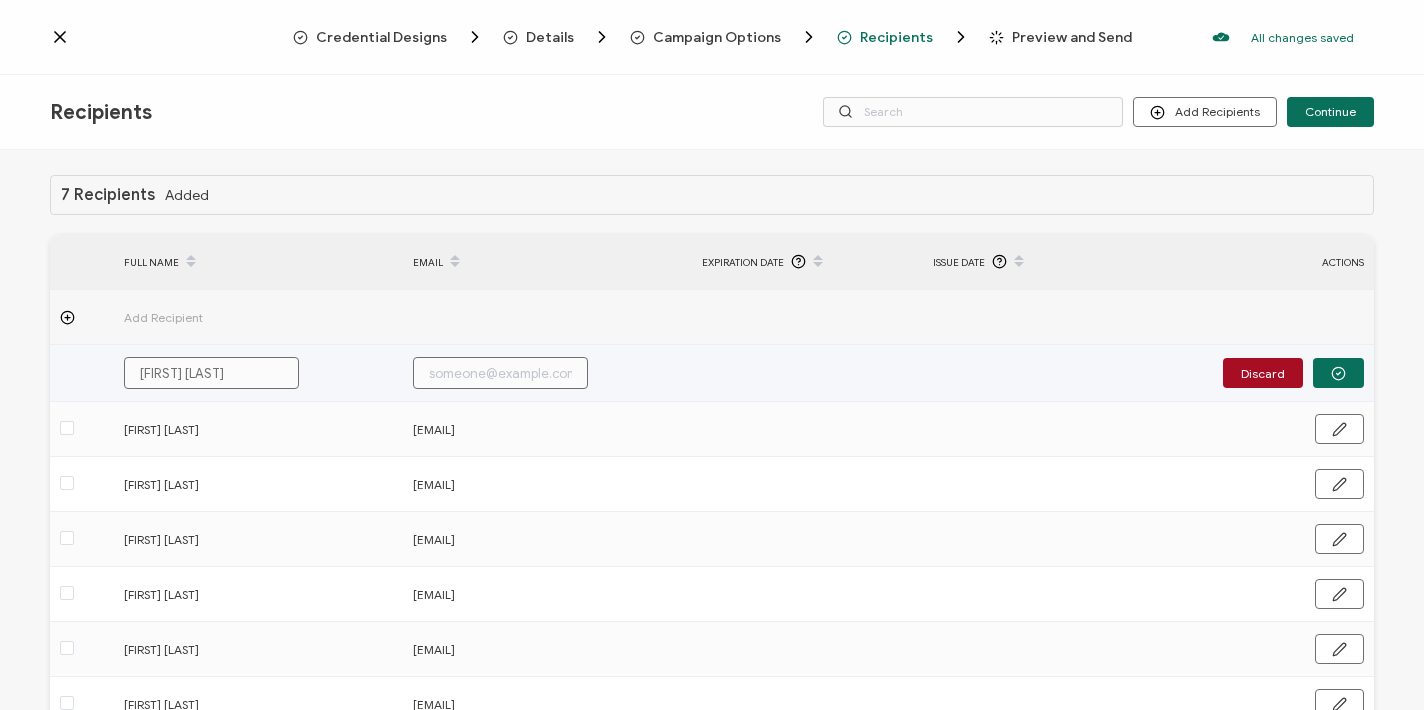 type on "[FIRST] [LAST]" 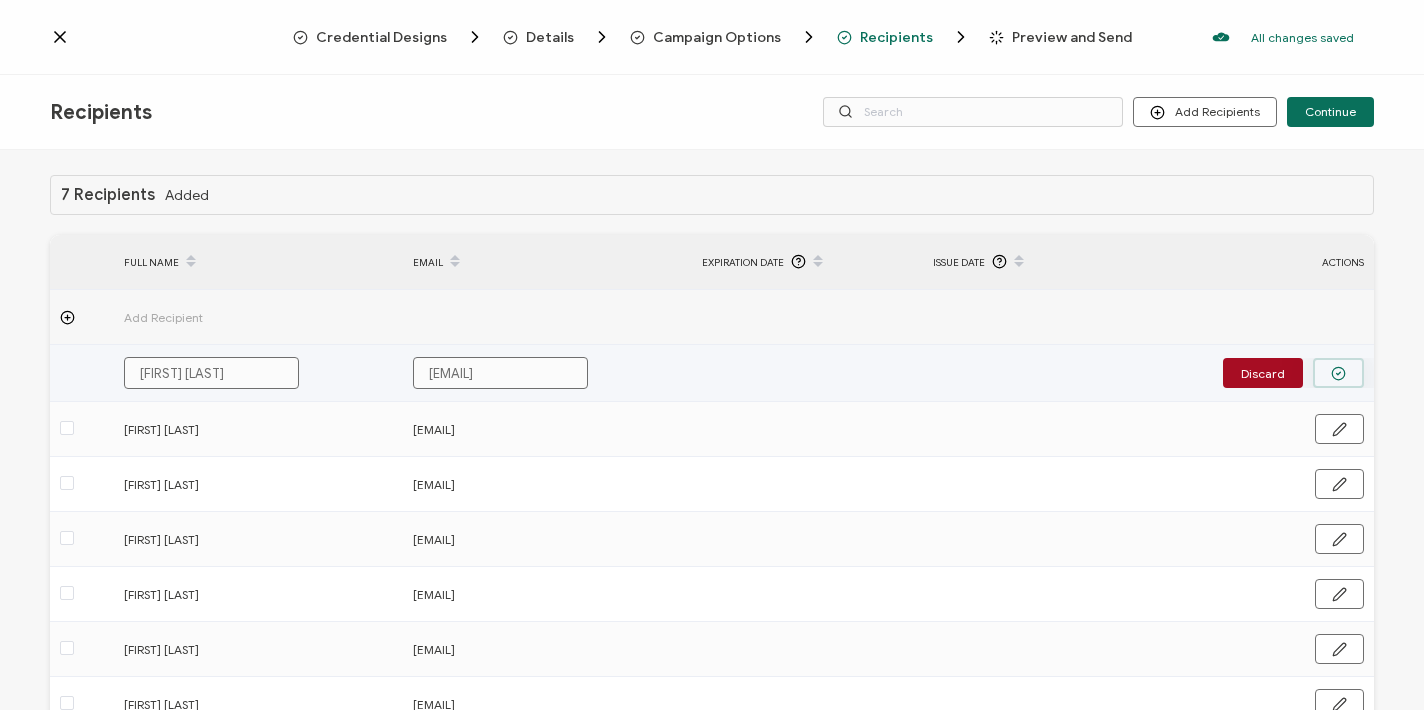 type on "[EMAIL]" 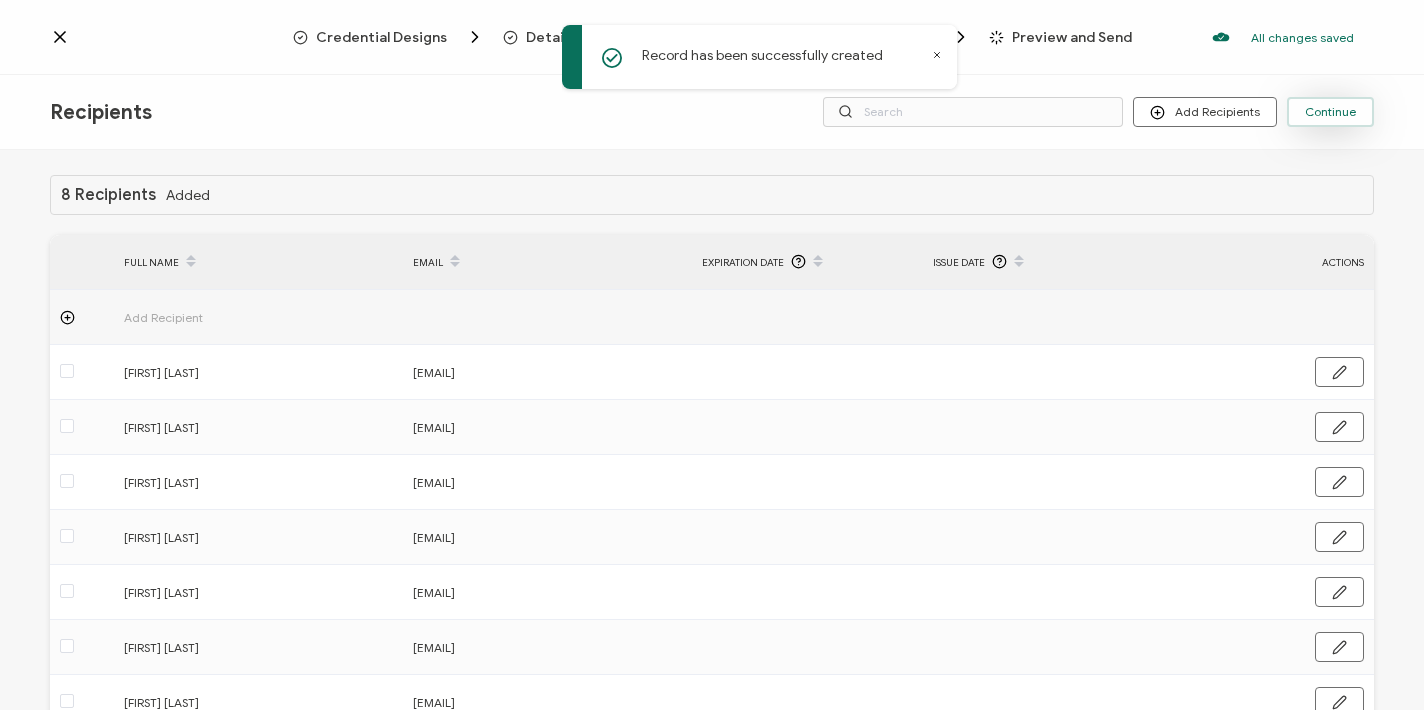 click on "Continue" at bounding box center (1330, 112) 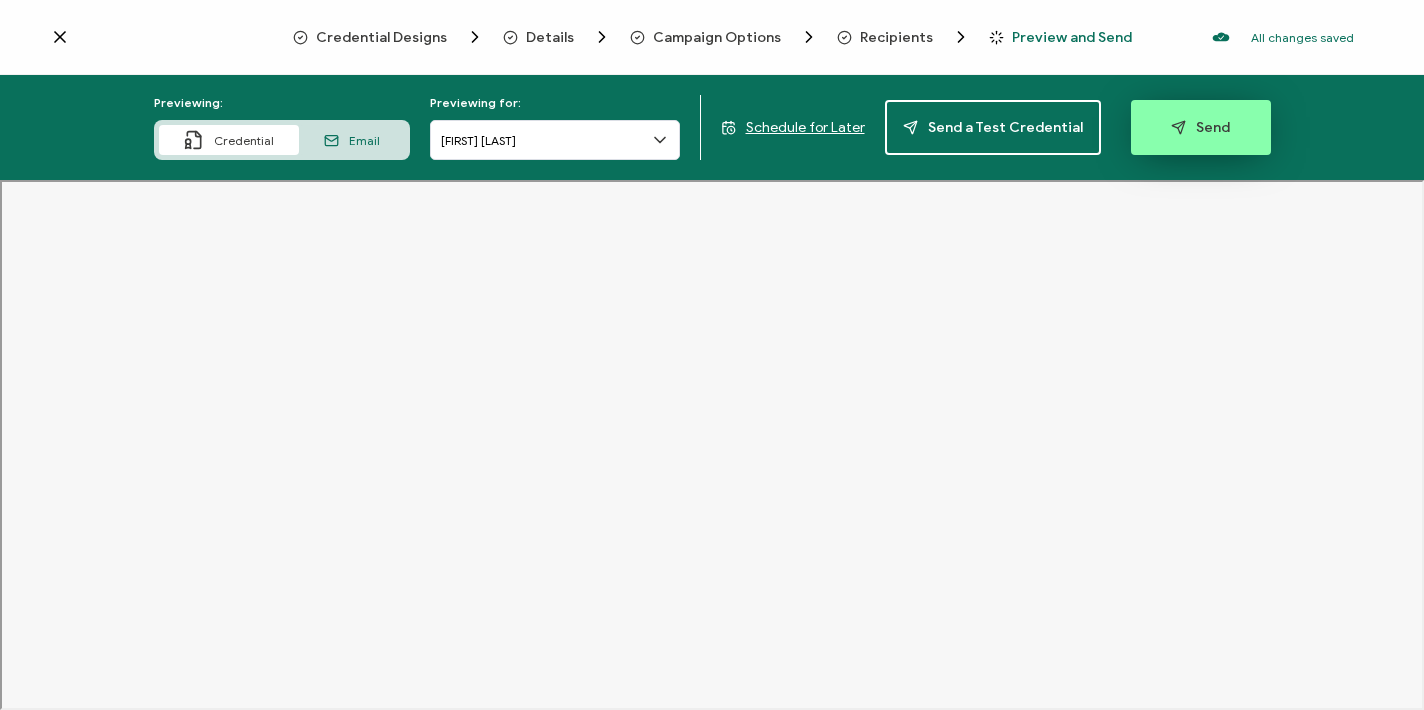 click on "Send" at bounding box center (1200, 127) 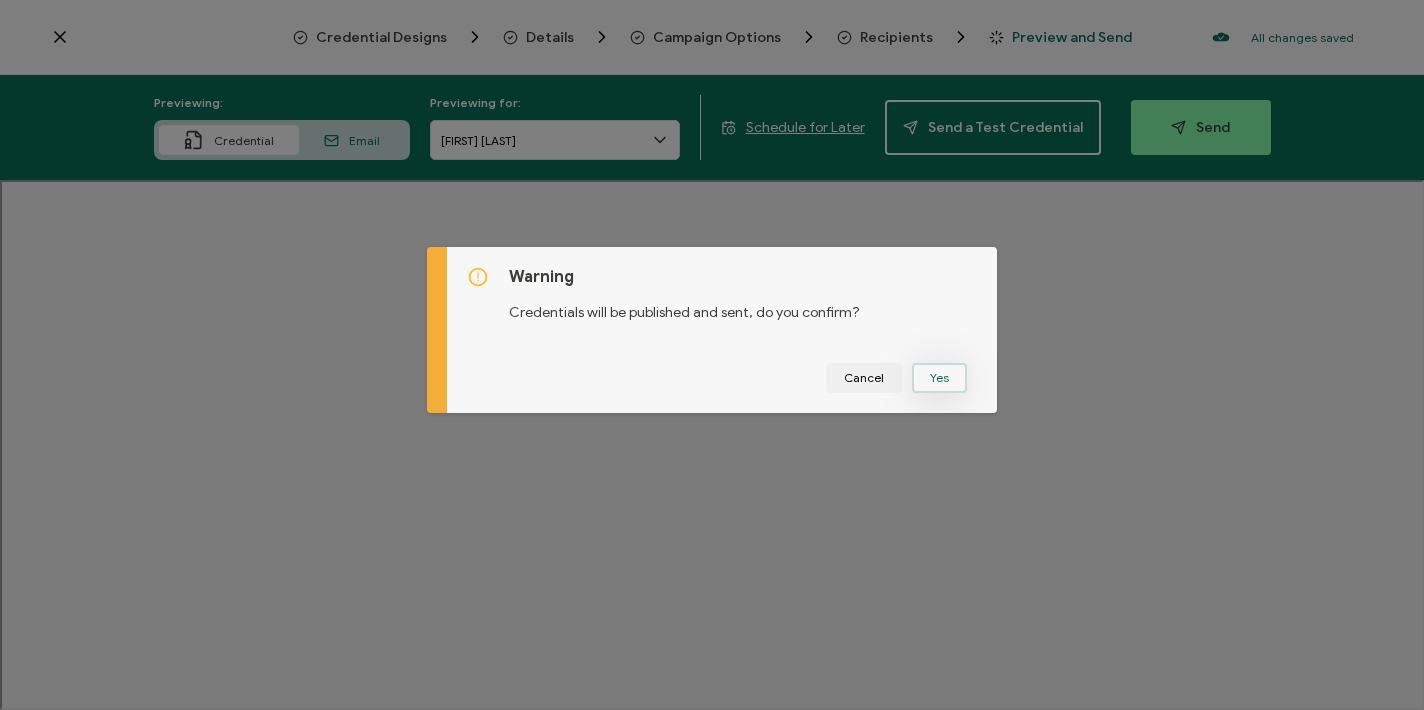click on "Yes" at bounding box center [939, 378] 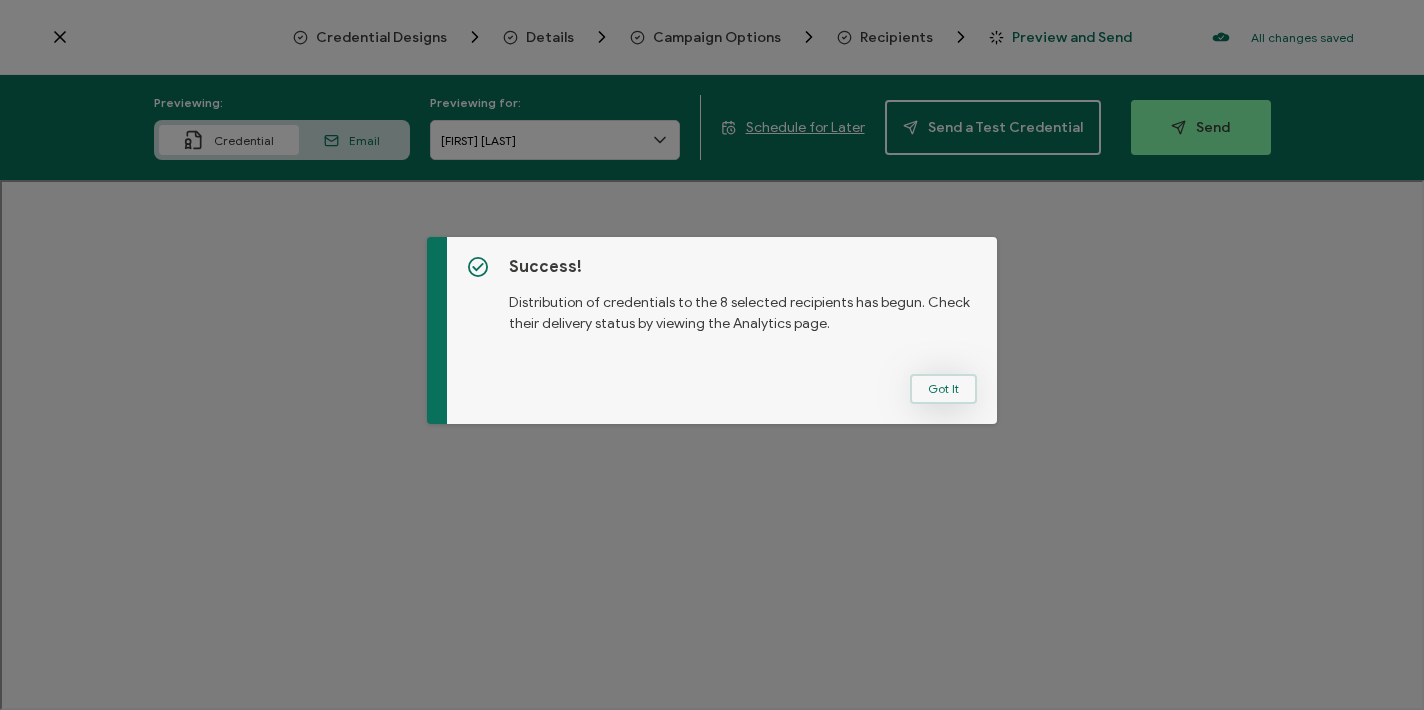 click on "Got It" at bounding box center [943, 389] 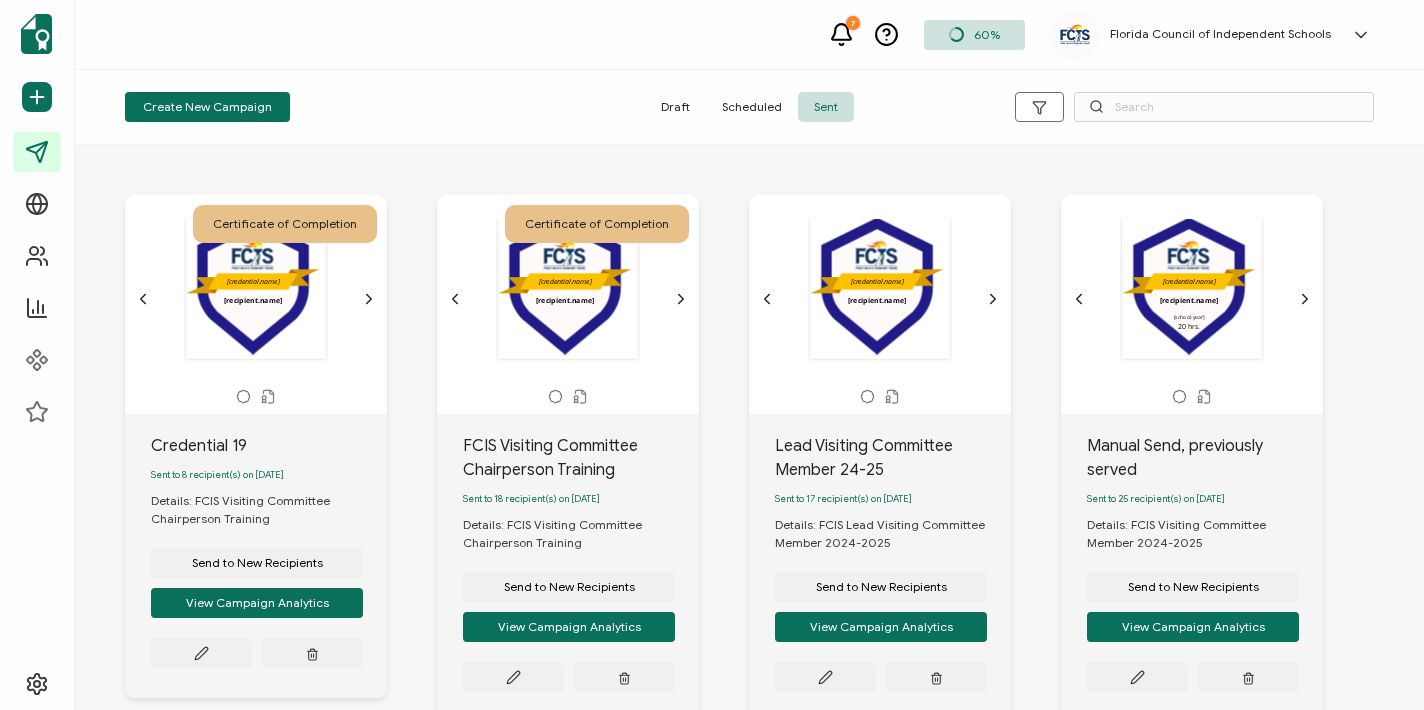 click 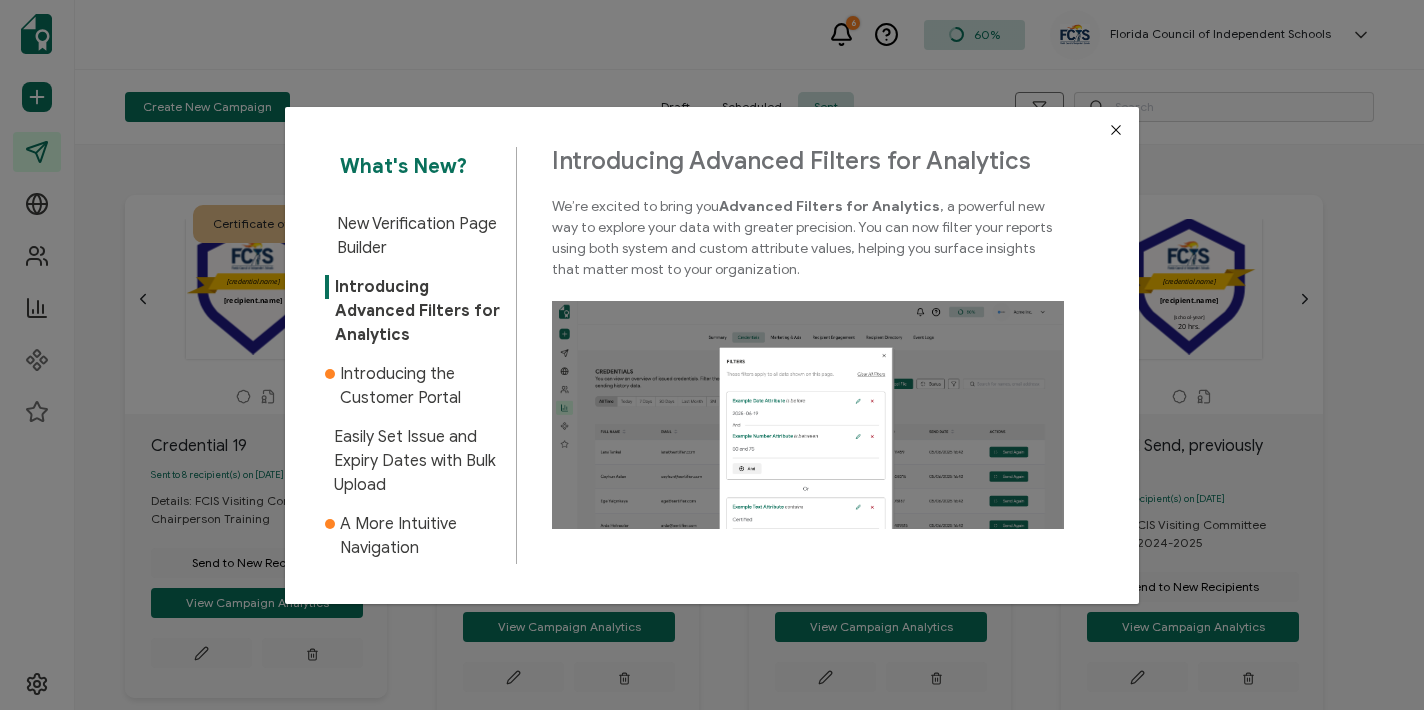 click on "What's New?       New Verification Page Builder     Introducing Advanced Filters for Analytics     Introducing the Customer Portal     Easily Set Issue and Expiry Dates with Bulk Upload     A More Intuitive Navigation Experience Is Here     Boost Engagement with Reminder Emails      Introducing AI-Generated Credential Details      Try the New Credential Campaign Workflow!     Introducing Issuer Achievement Badges!      Introducing the Credential Alliance by Sertifier!     Simplified and Efficient Credential Details: Explore Our Latest Update!     Google Analytics and Google Tag Manager Integration     New Integration: Sertifier x Adobe Learning Manager     New Feature: Attributes in Credential Details     New Feature: LinkedIn Signup On Verification Page     New Feature: Issuer Verification     New Name Change Request Feature     Never Miss a Renewal with Expiry Reminders     New Social Sharing Text Feature     New Issuer Profile Feature     New Premium Branding Wallet Features" at bounding box center [712, 355] 